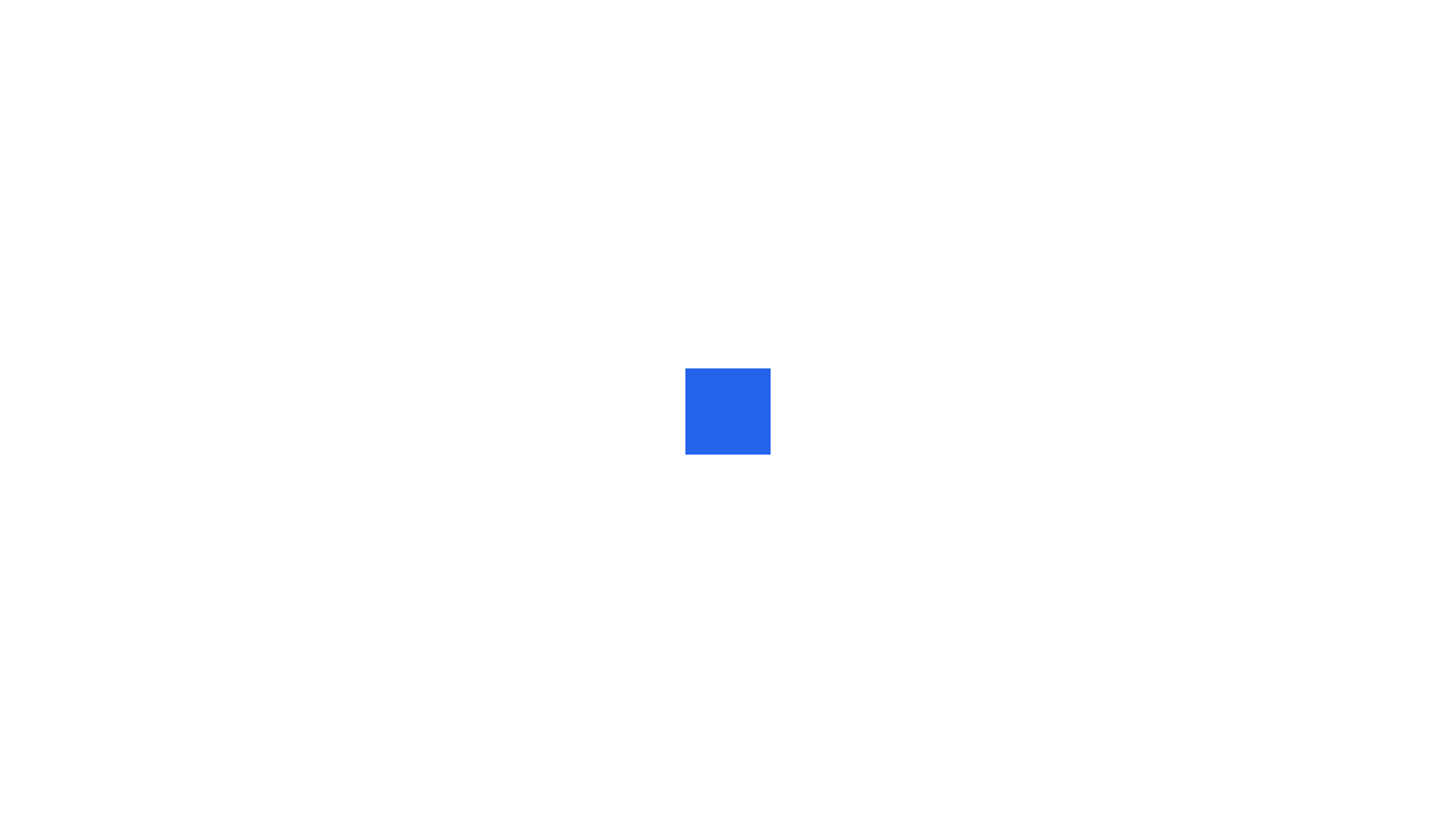 scroll, scrollTop: 0, scrollLeft: 0, axis: both 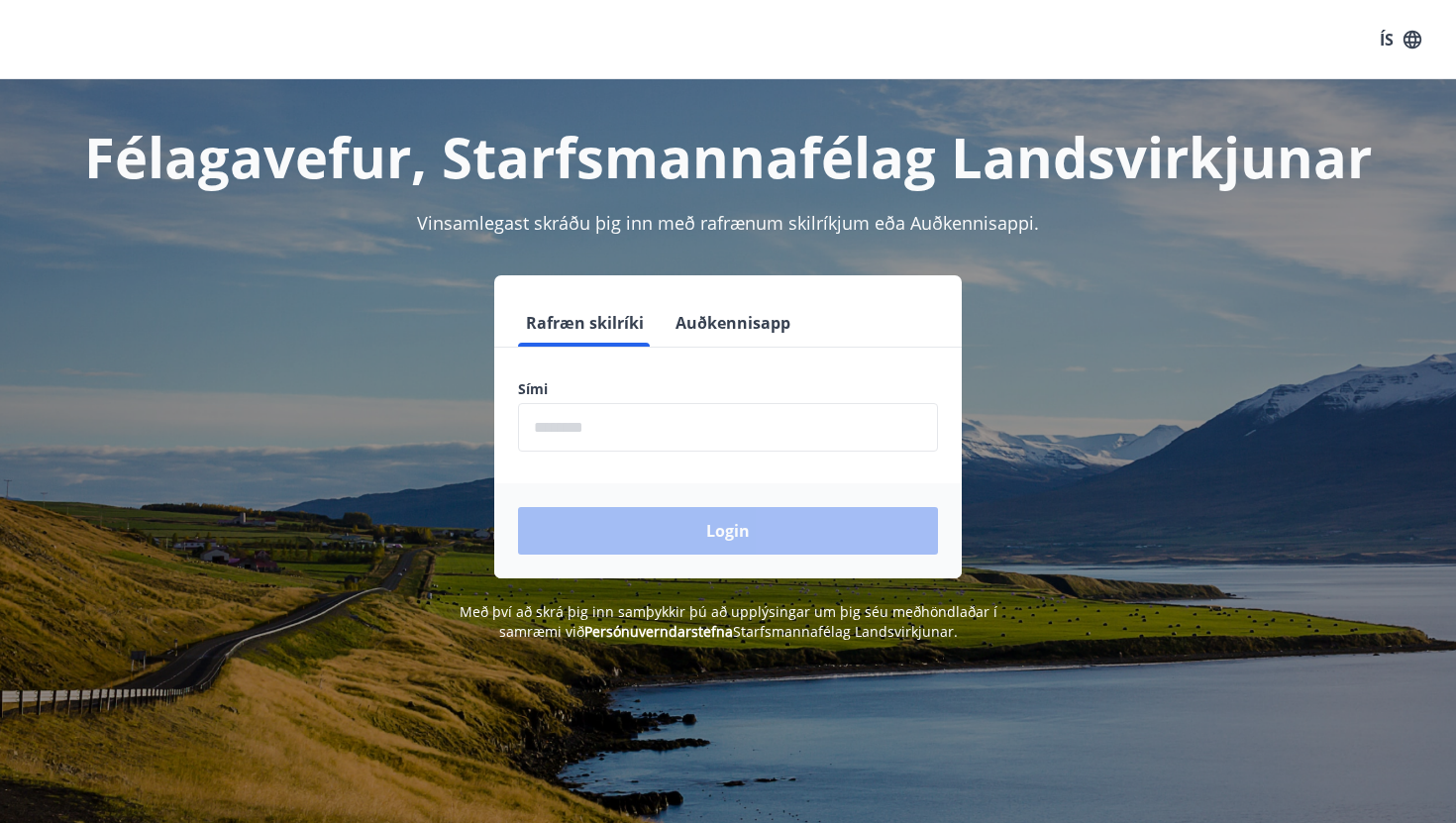 click at bounding box center (728, 427) 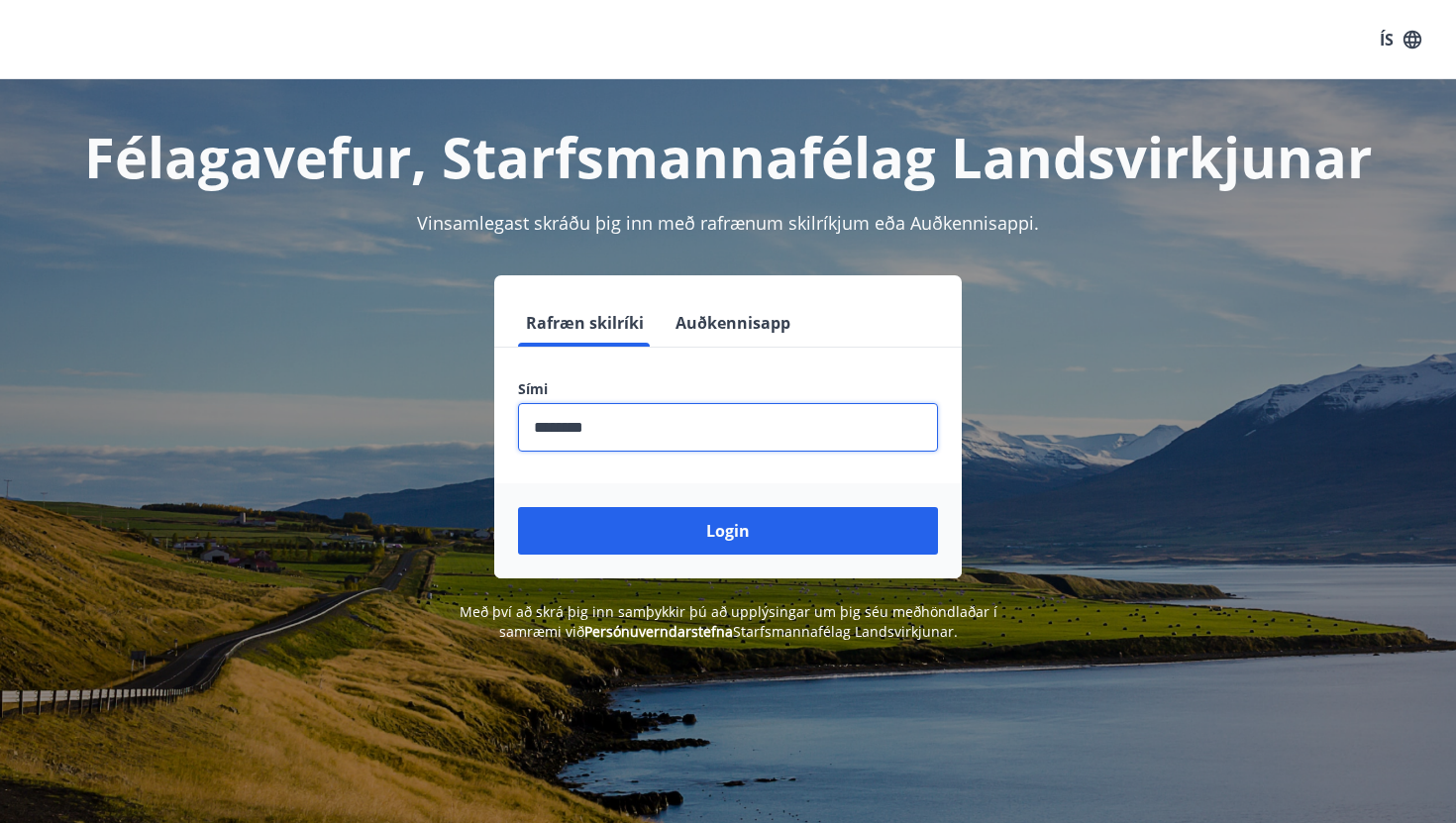 type on "********" 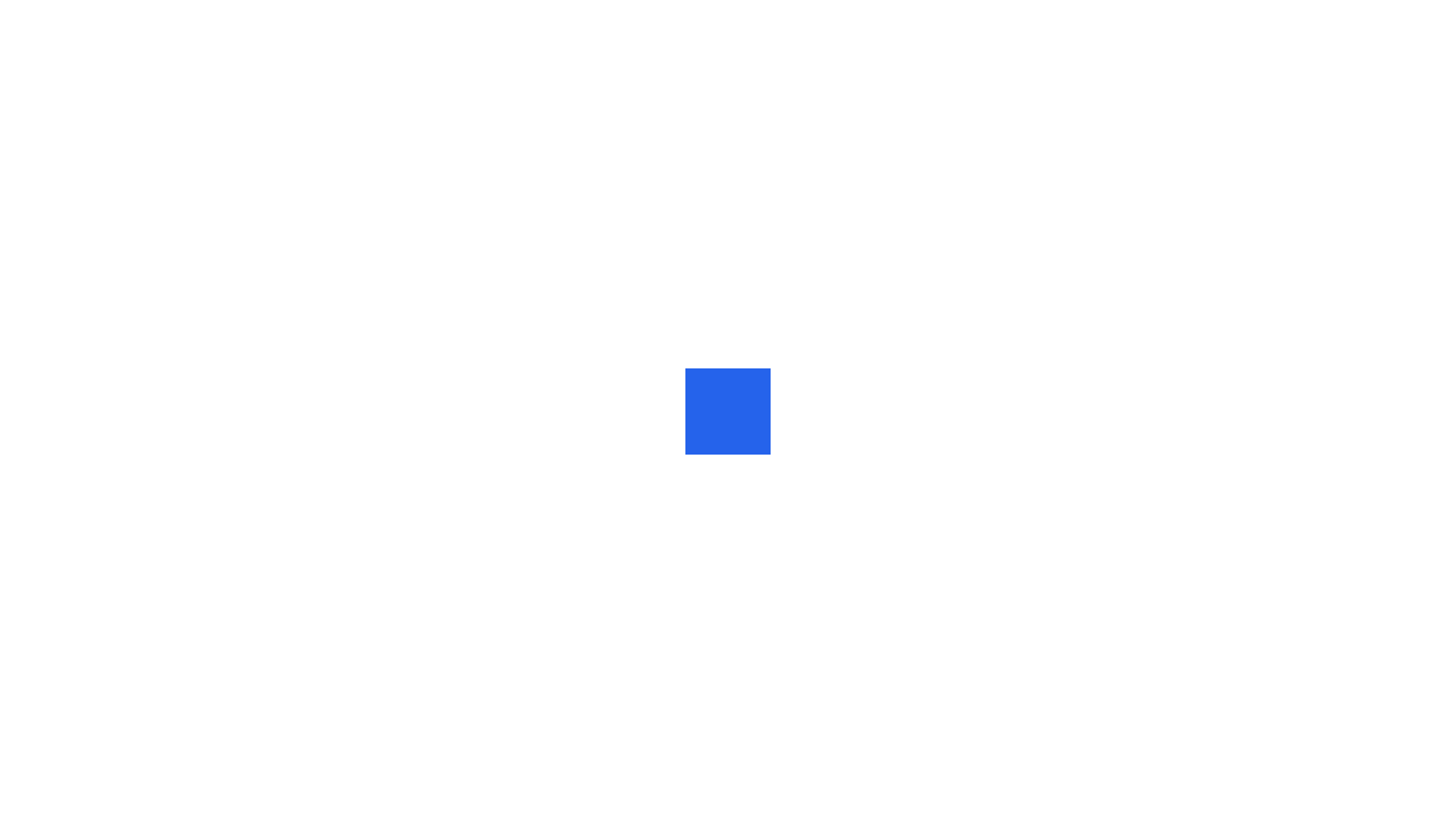 scroll, scrollTop: 0, scrollLeft: 0, axis: both 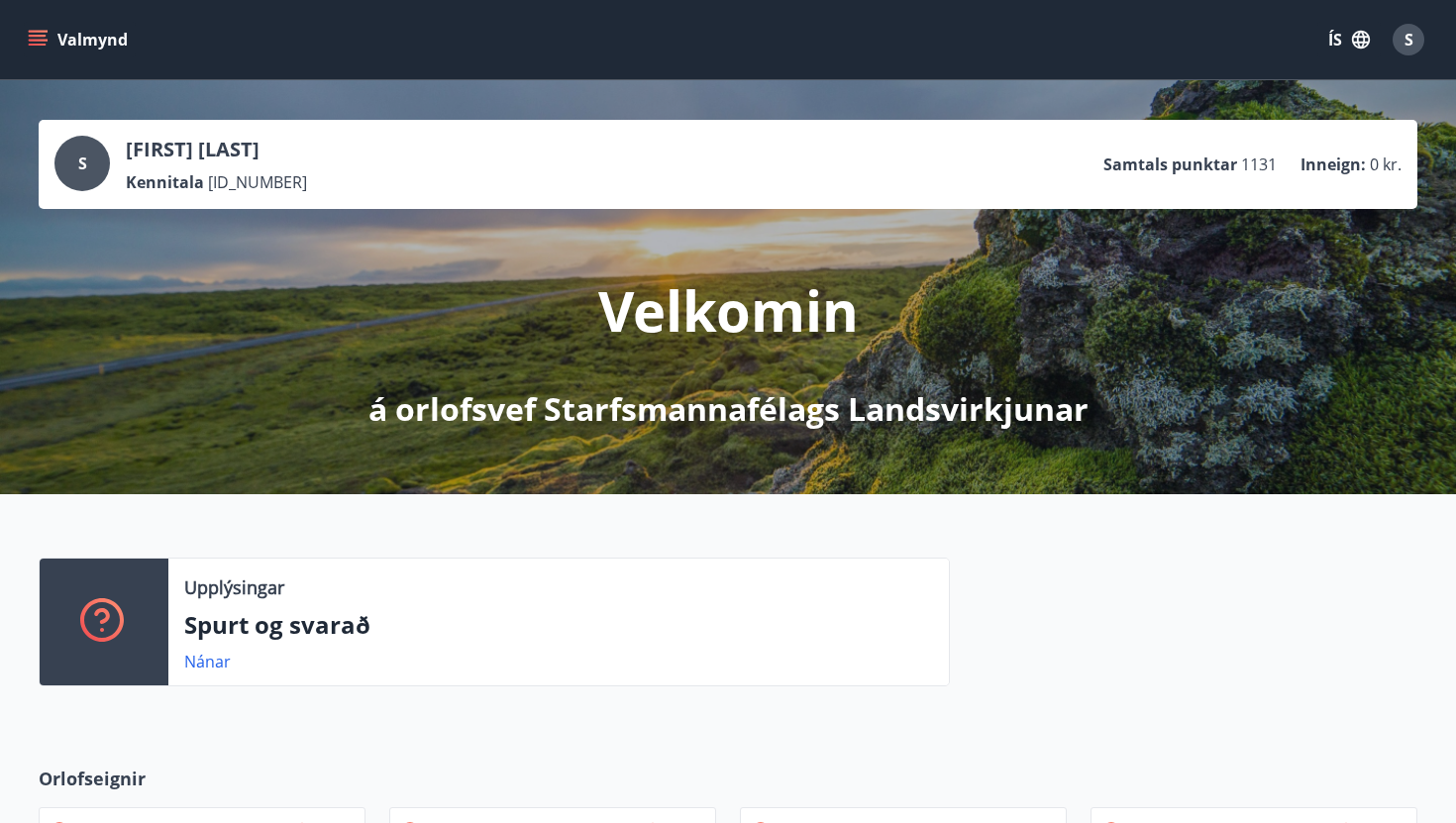 click on "S" at bounding box center (82, 163) 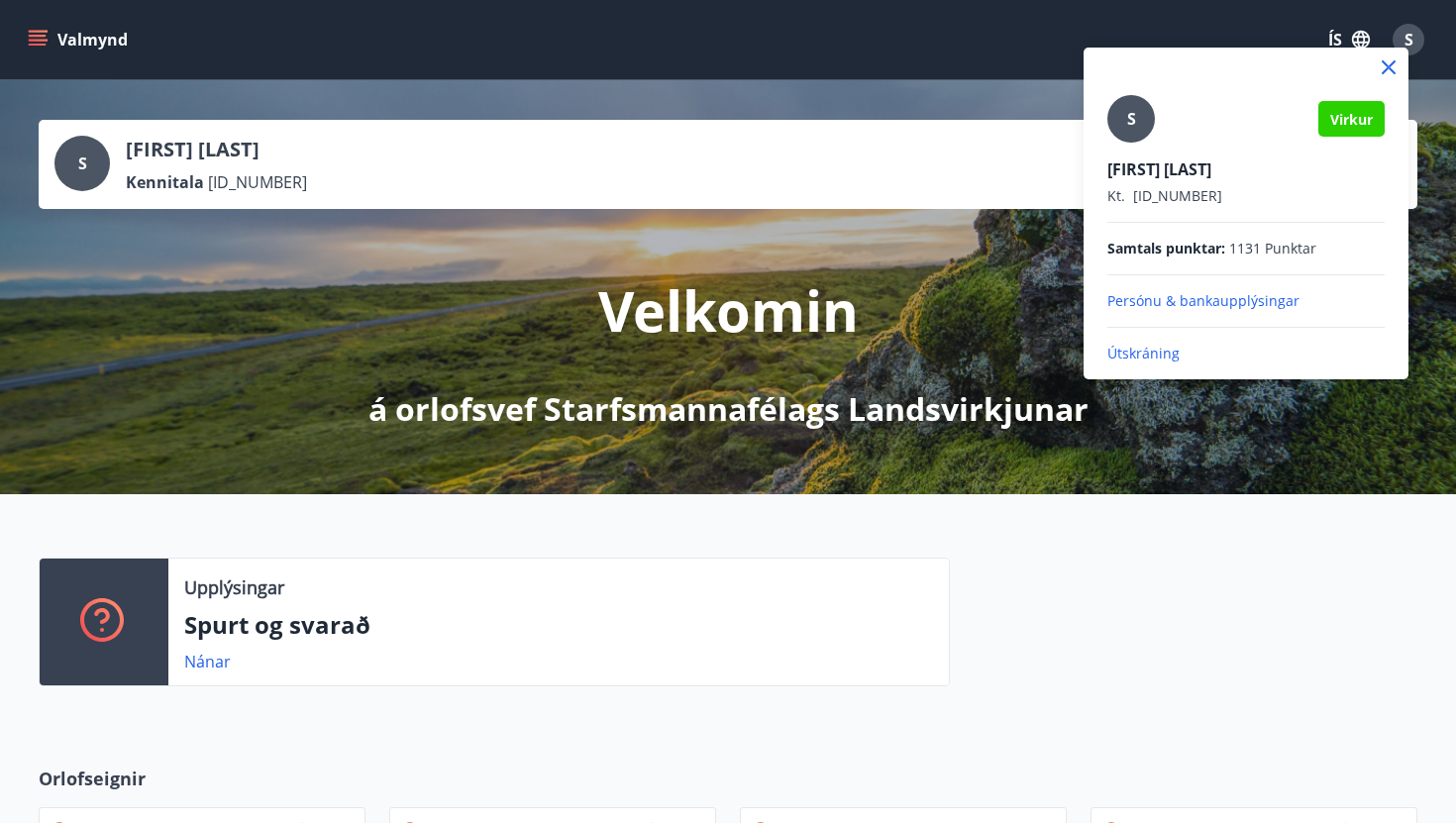 click at bounding box center [728, 411] 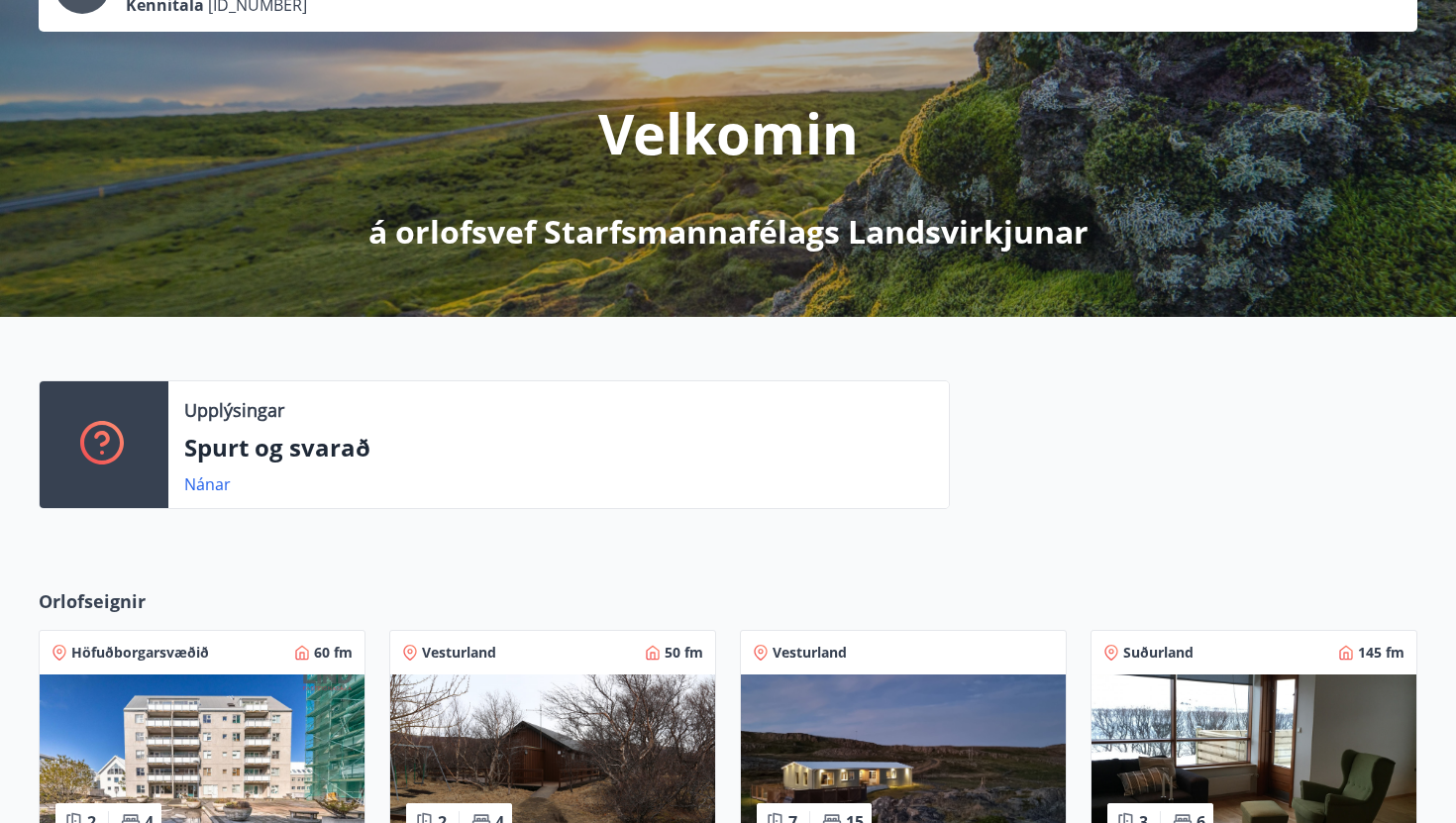 scroll, scrollTop: 220, scrollLeft: 0, axis: vertical 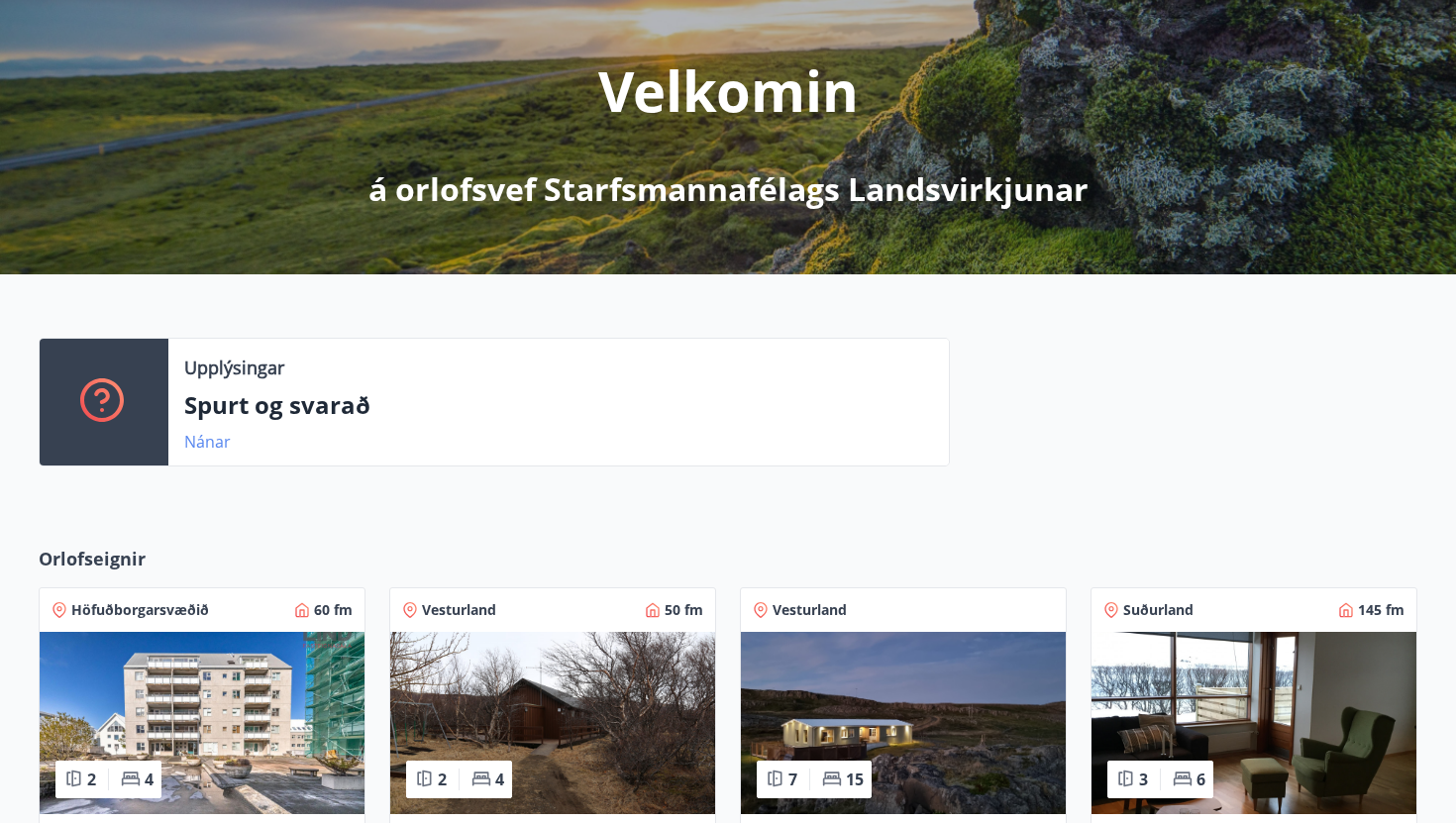 click on "Nánar" at bounding box center (207, 442) 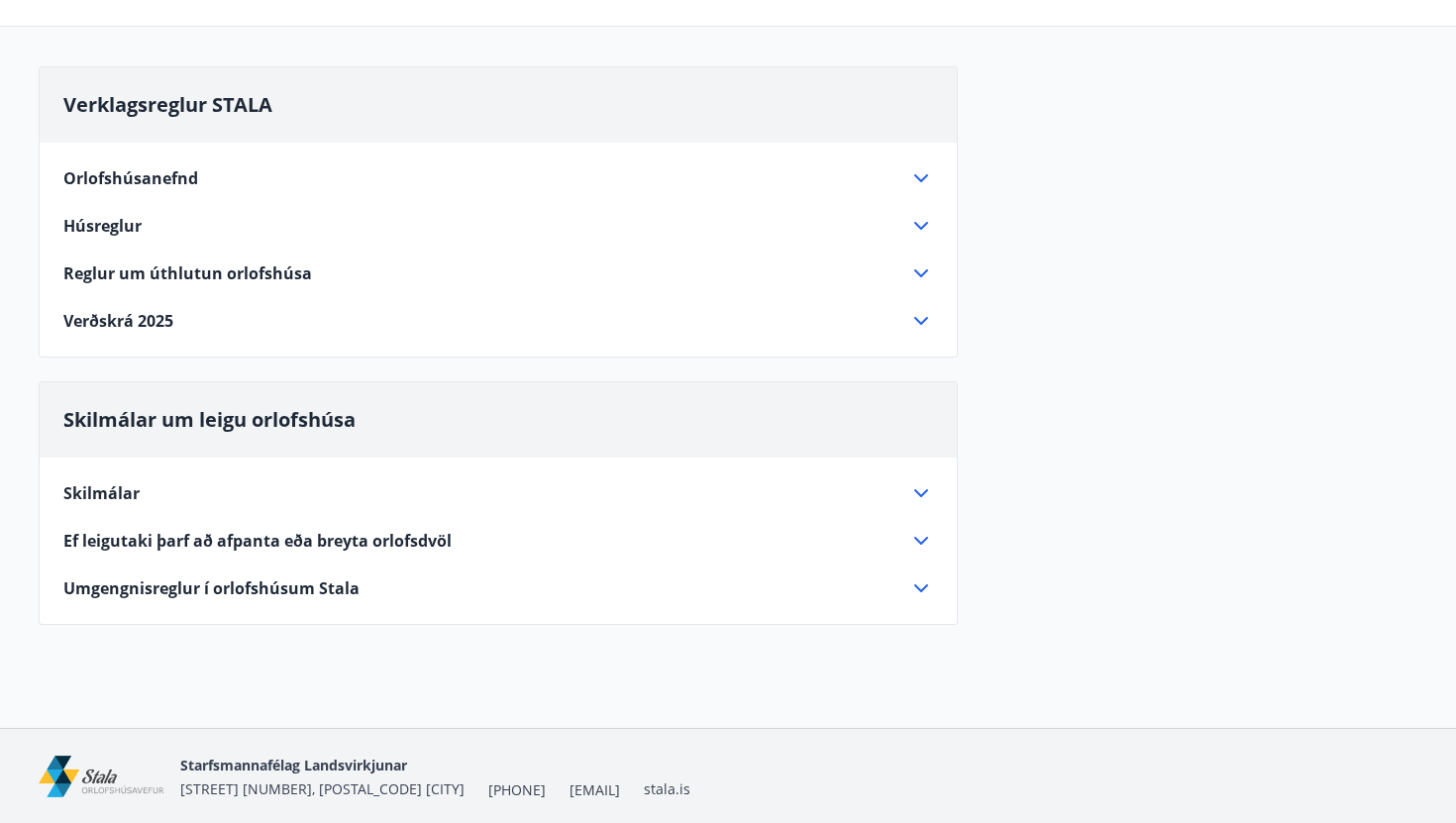 scroll, scrollTop: 160, scrollLeft: 0, axis: vertical 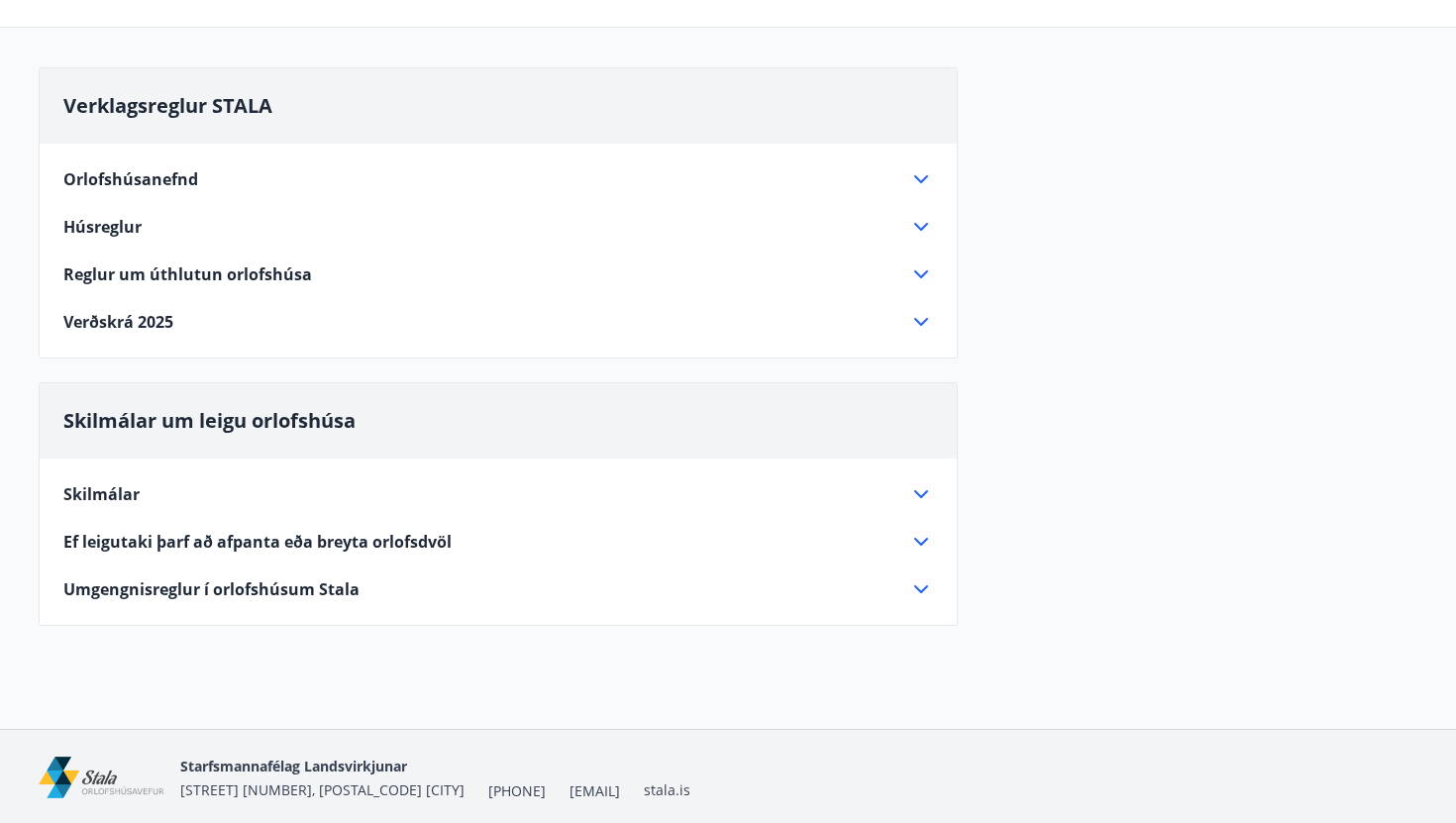 click 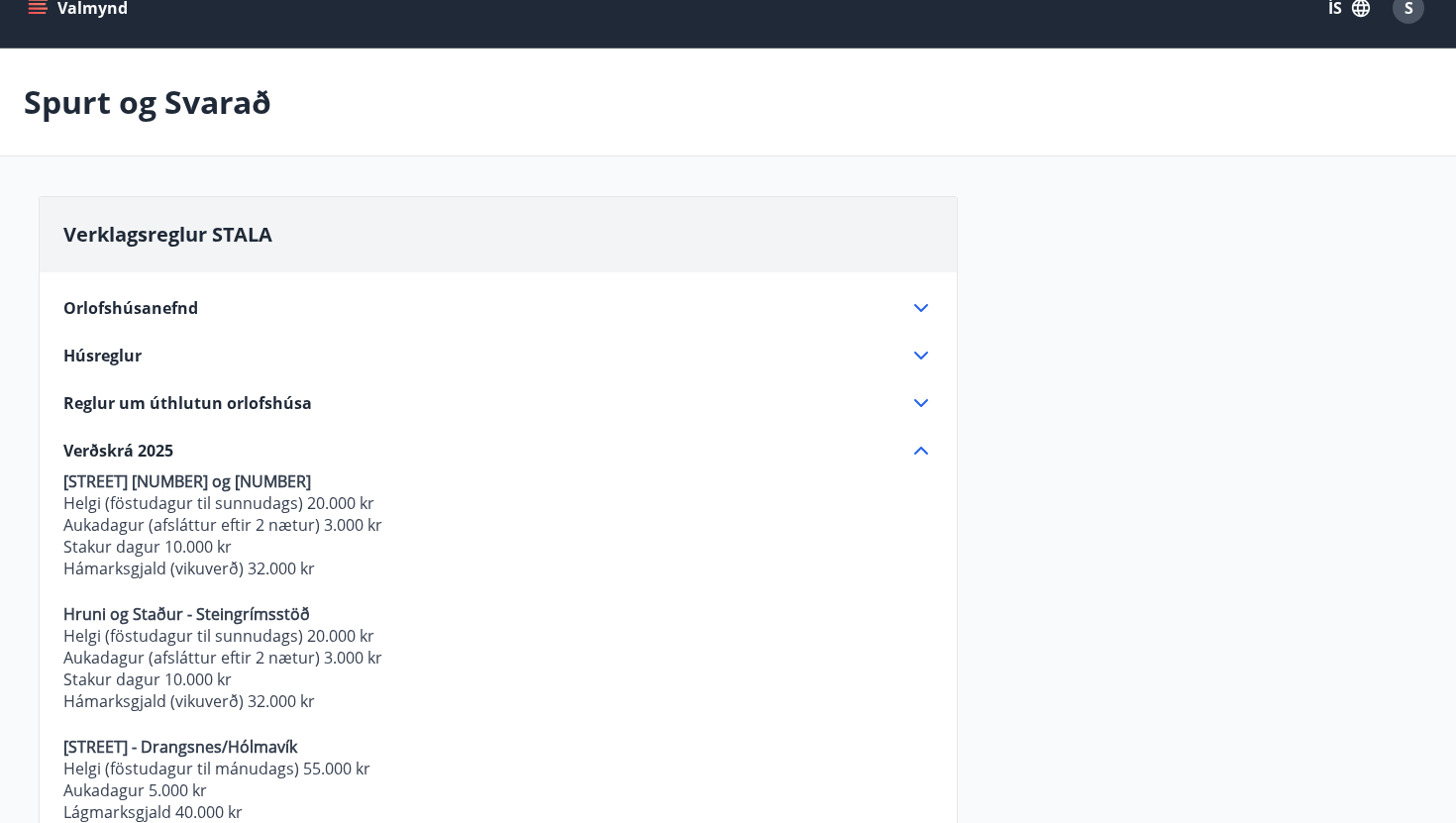 scroll, scrollTop: 0, scrollLeft: 0, axis: both 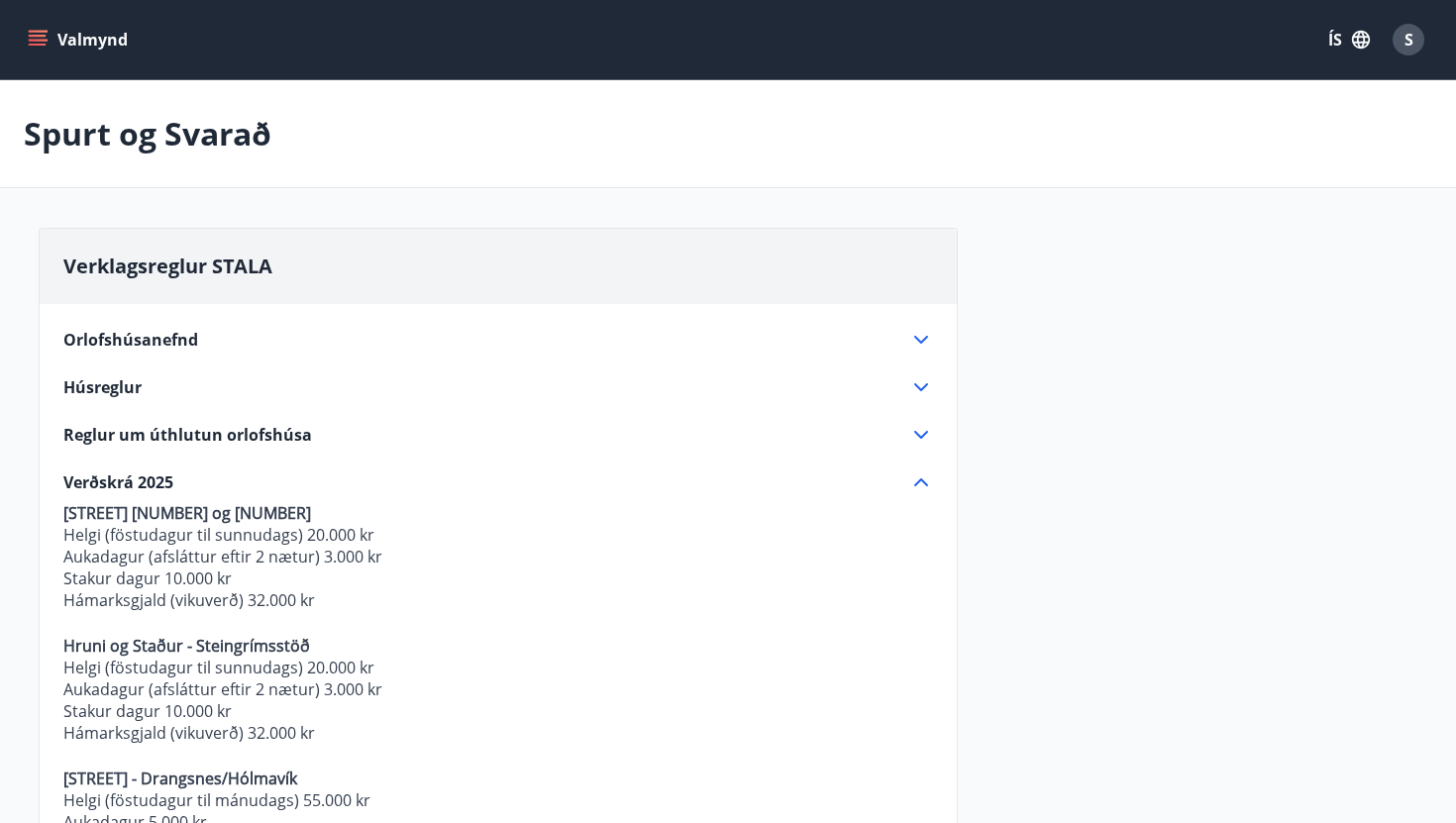 click 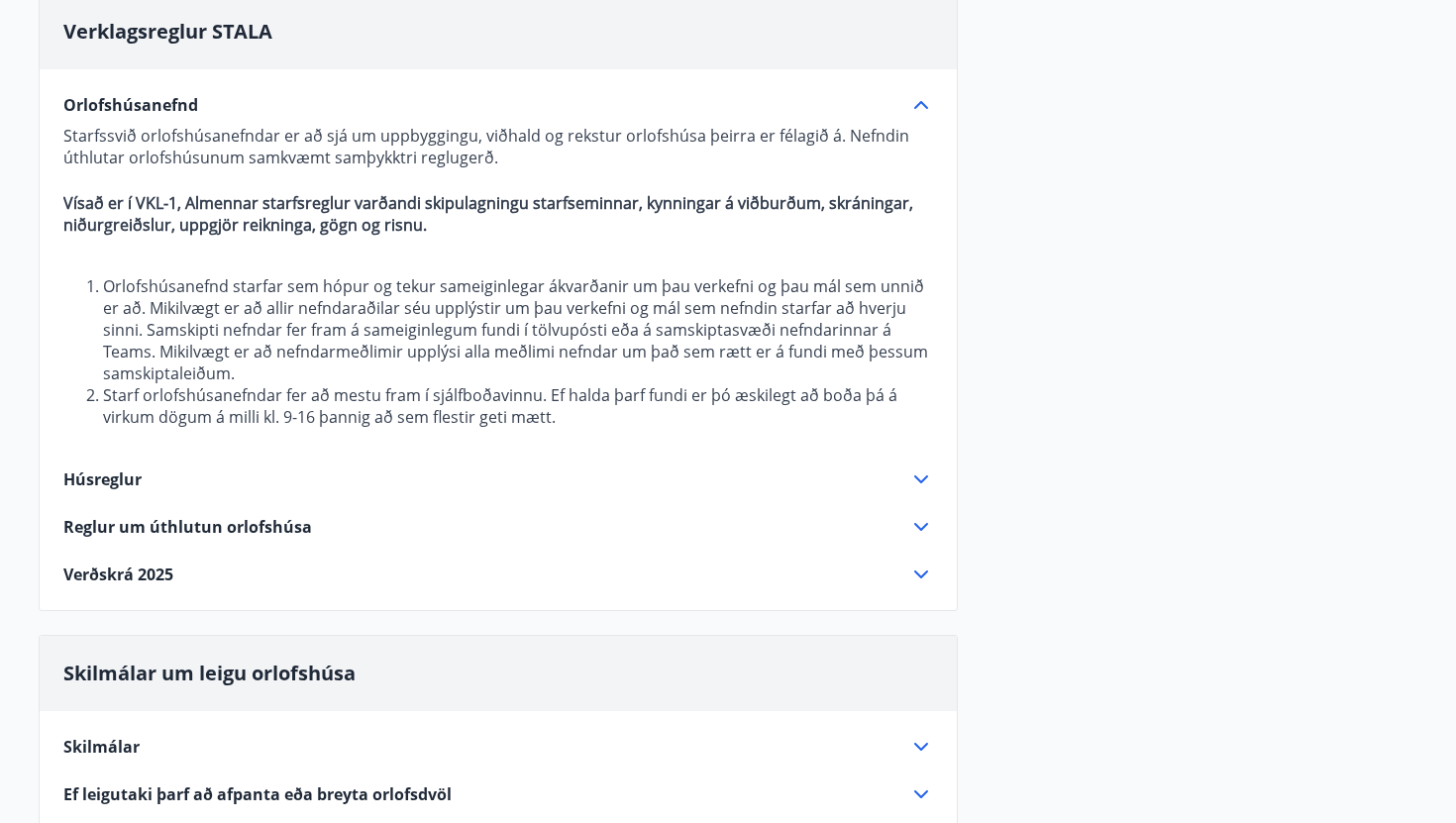 scroll, scrollTop: 270, scrollLeft: 0, axis: vertical 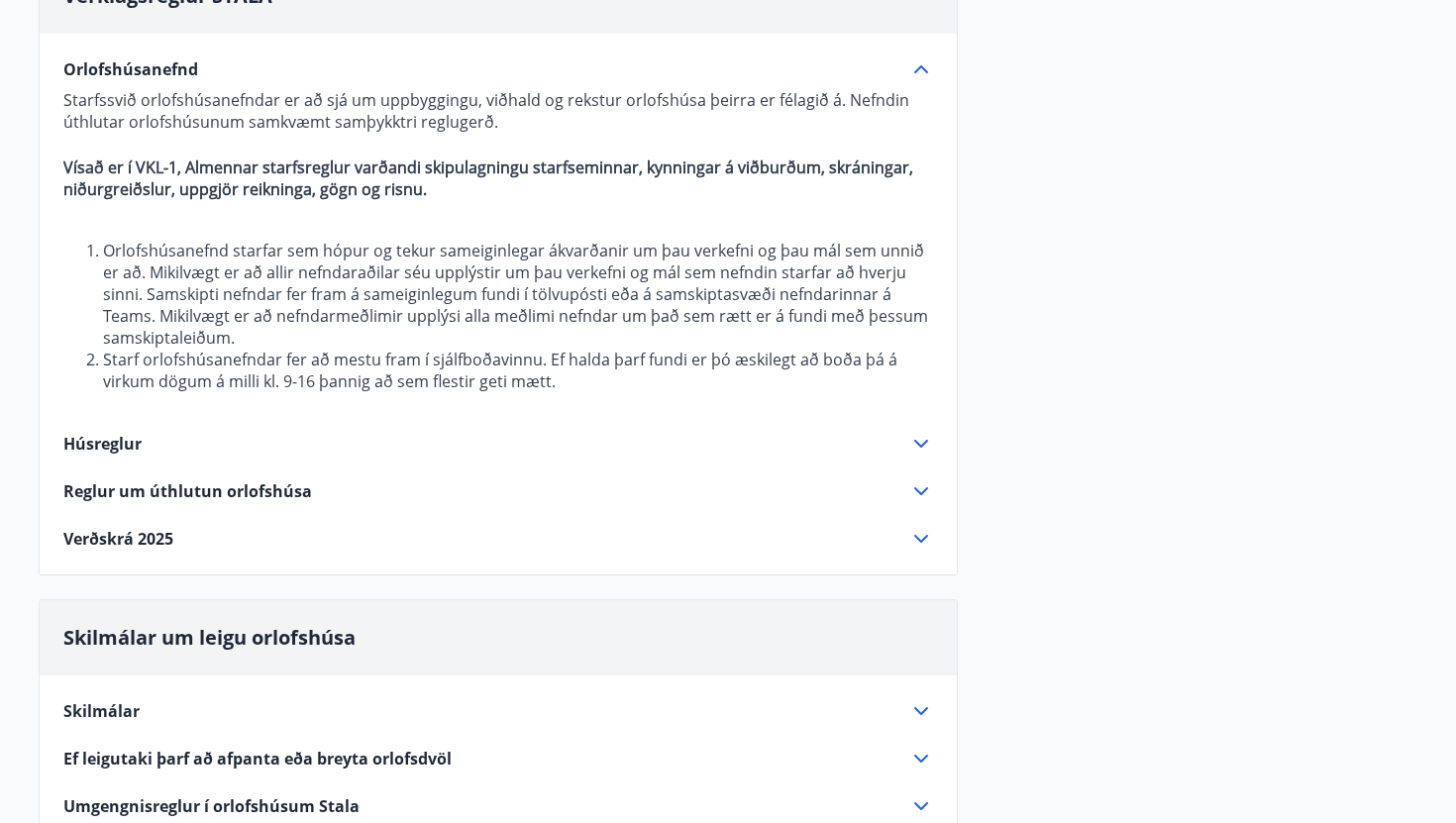 click 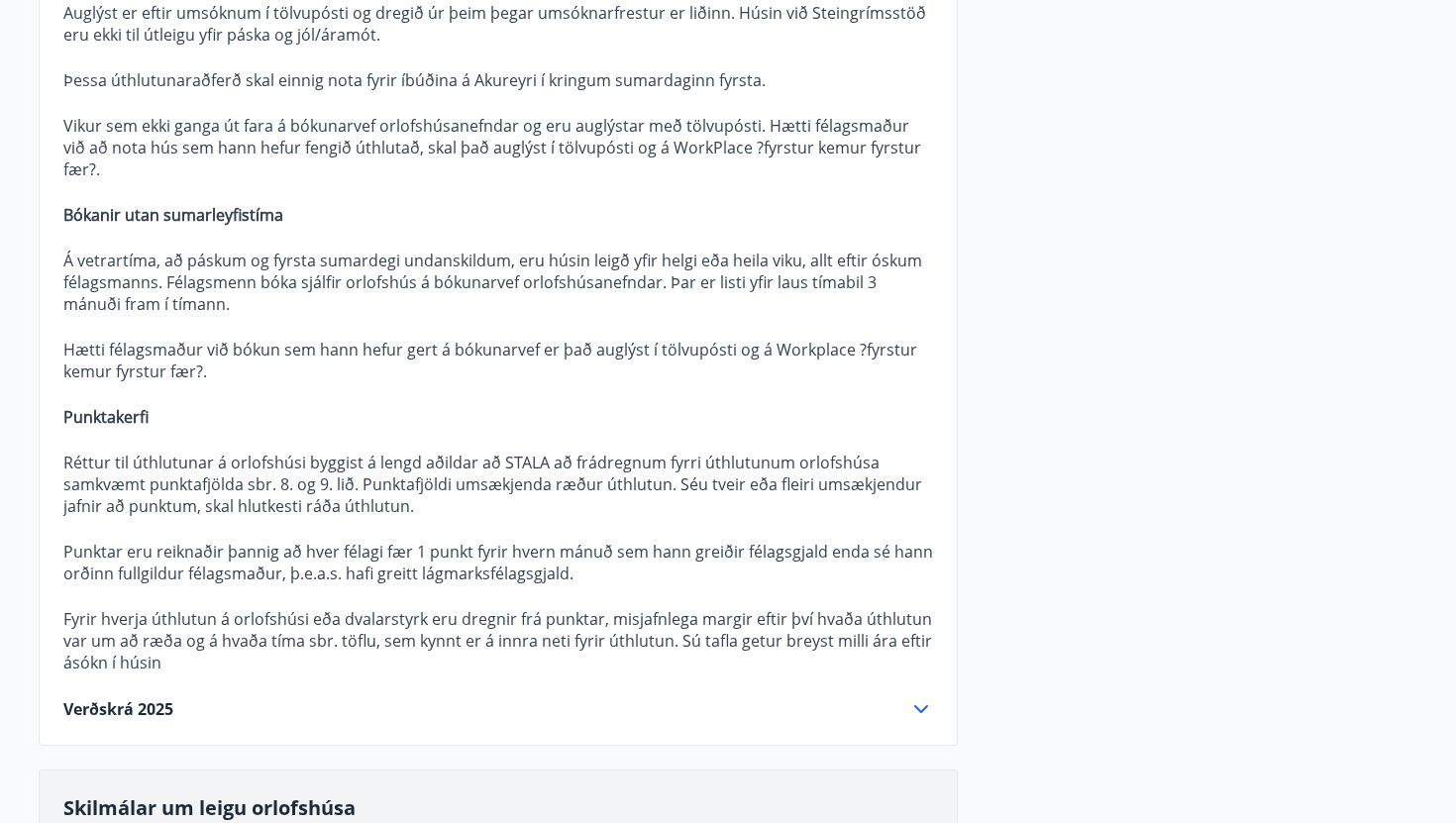 scroll, scrollTop: 865, scrollLeft: 0, axis: vertical 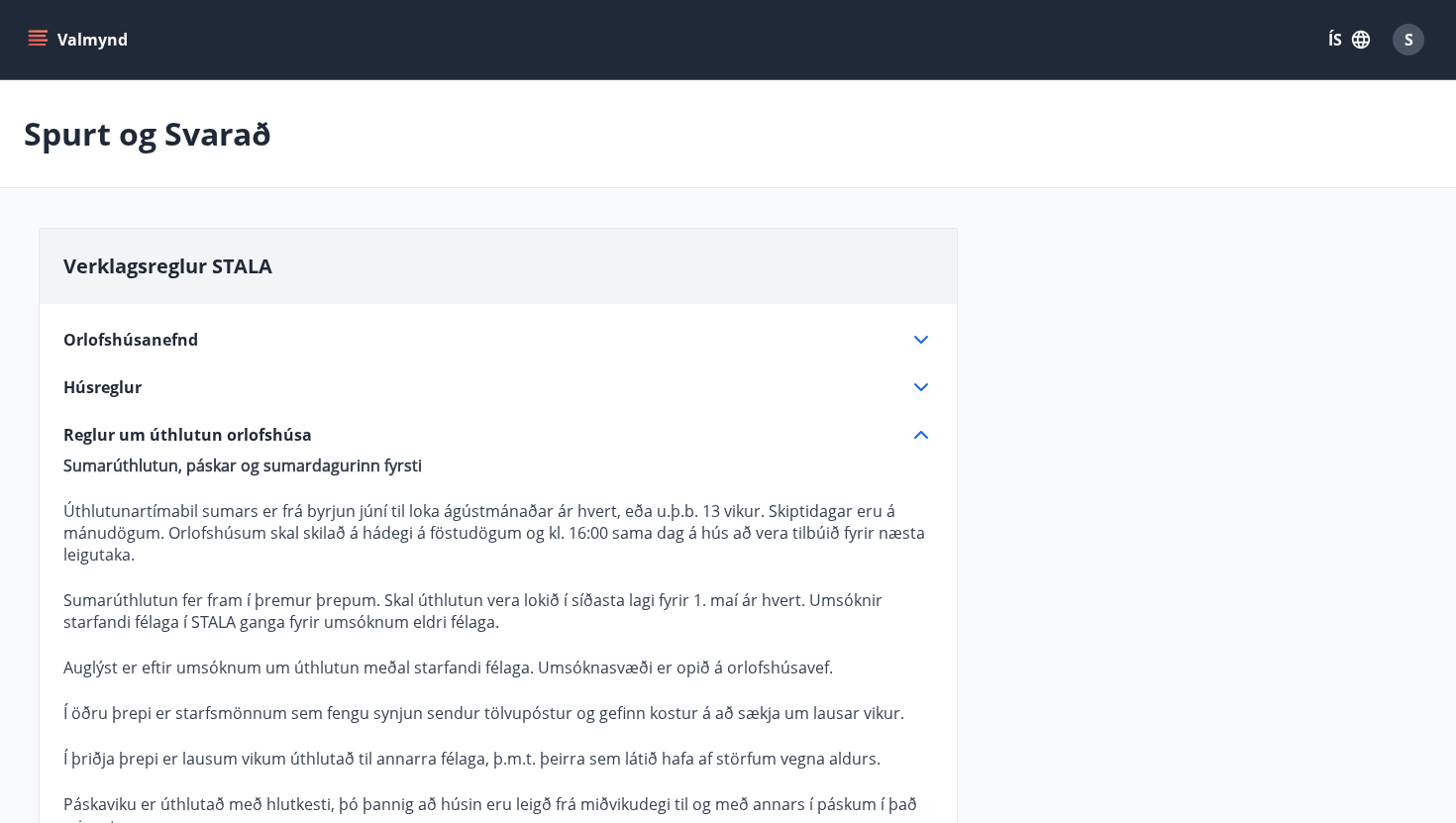 click on "Valmynd" at bounding box center (79, 40) 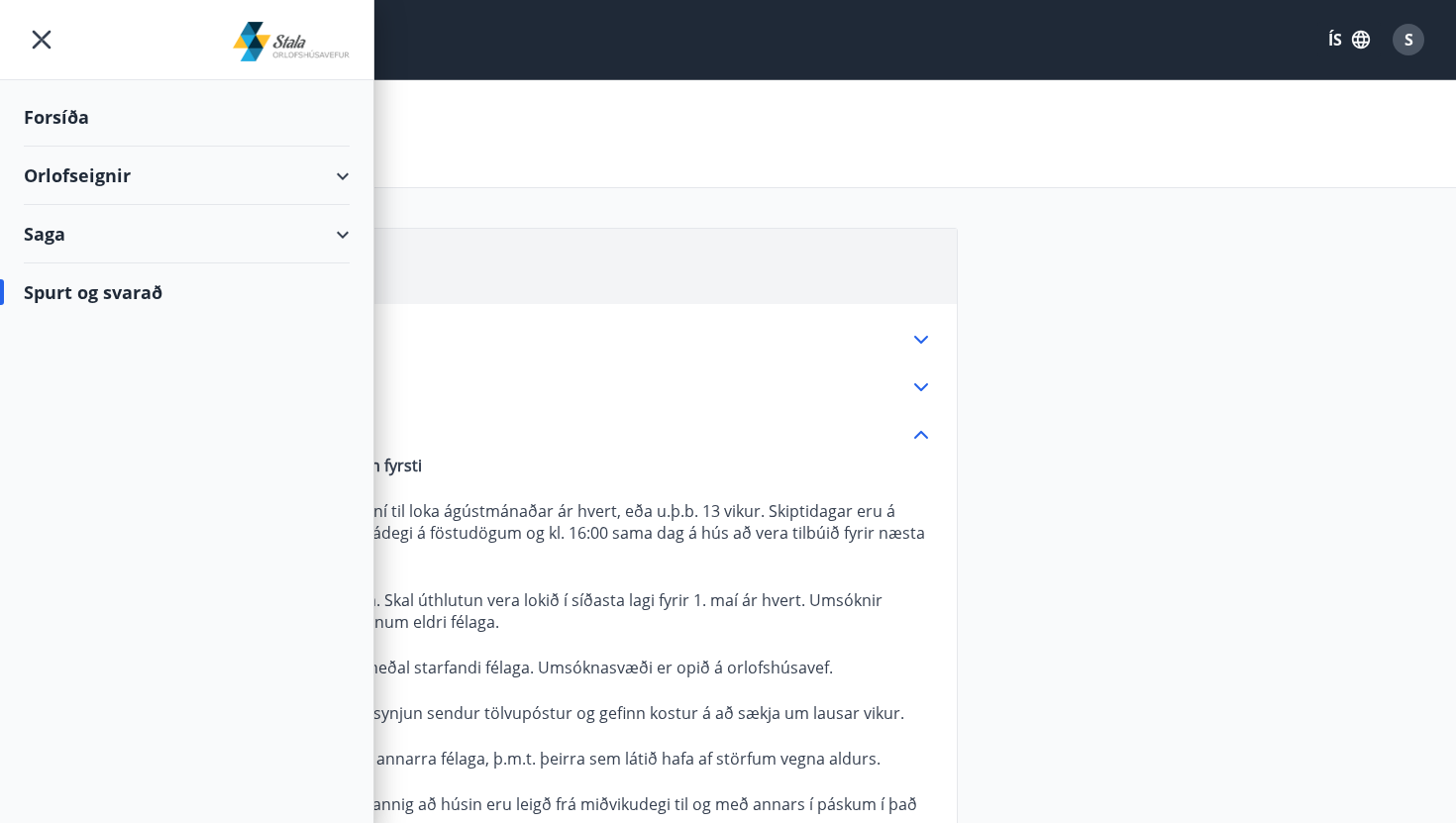 click on "Forsíða" at bounding box center [186, 117] 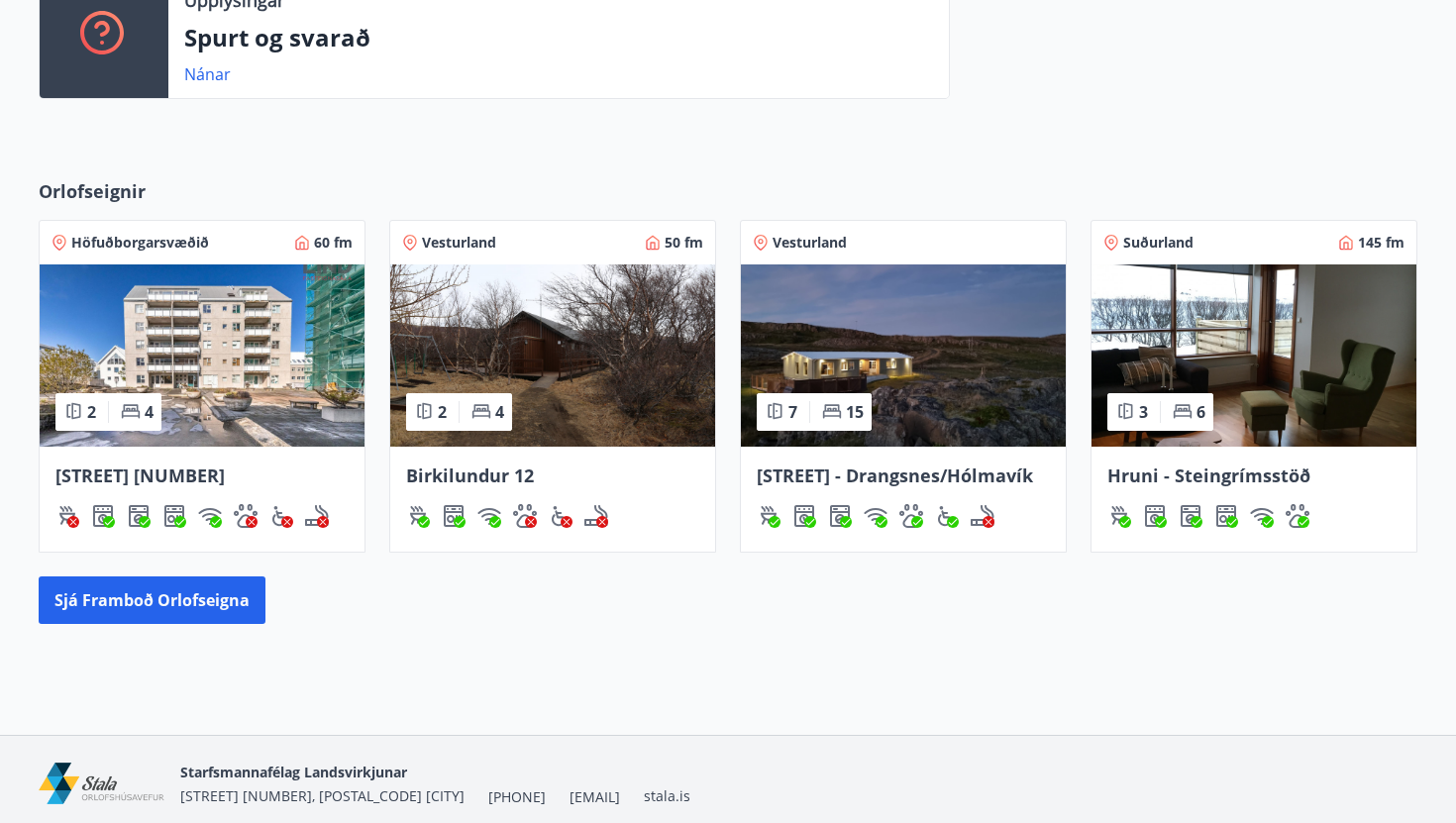 scroll, scrollTop: 665, scrollLeft: 0, axis: vertical 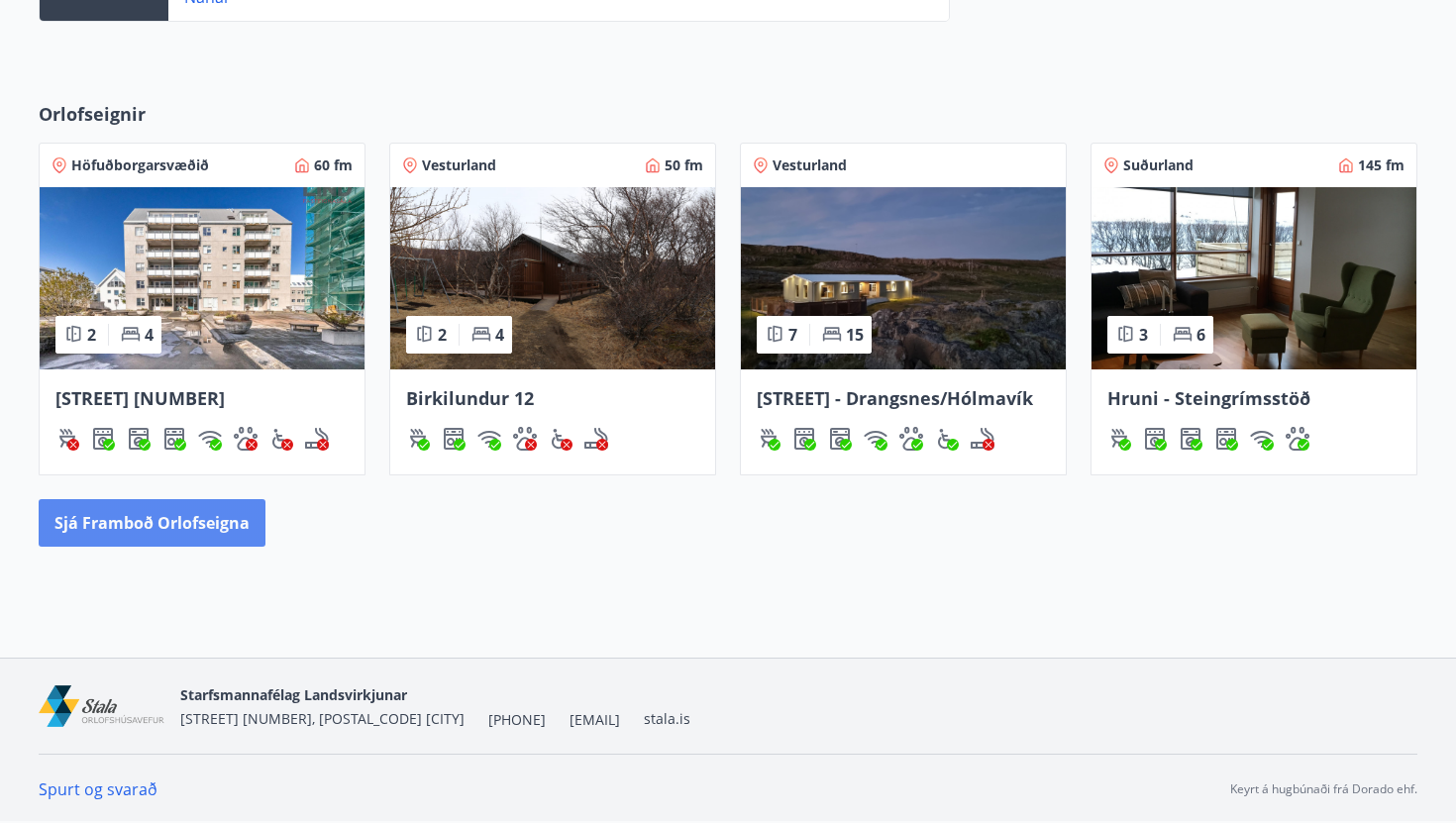 click on "Sjá framboð orlofseigna" at bounding box center [152, 523] 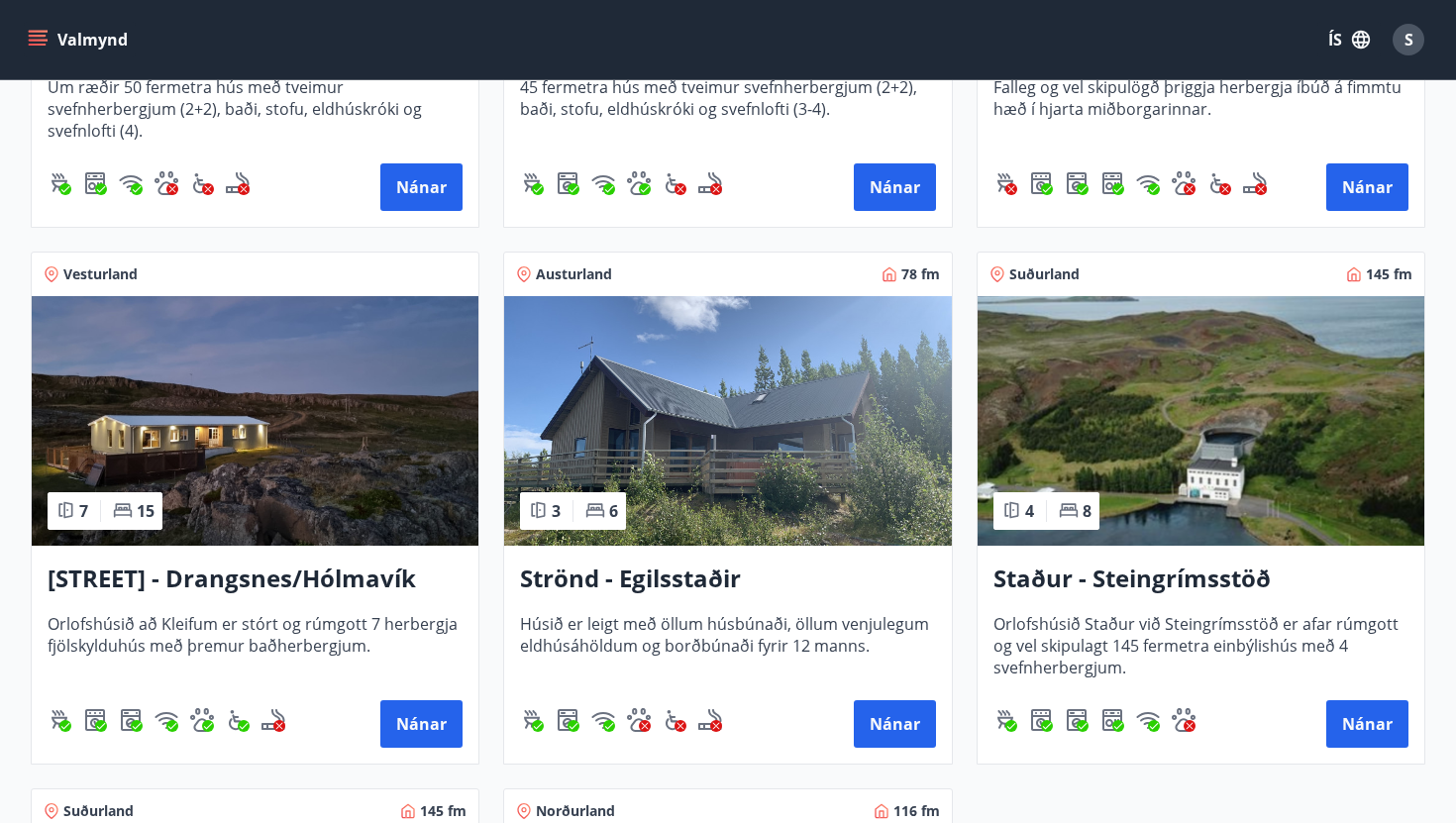 scroll, scrollTop: 755, scrollLeft: 0, axis: vertical 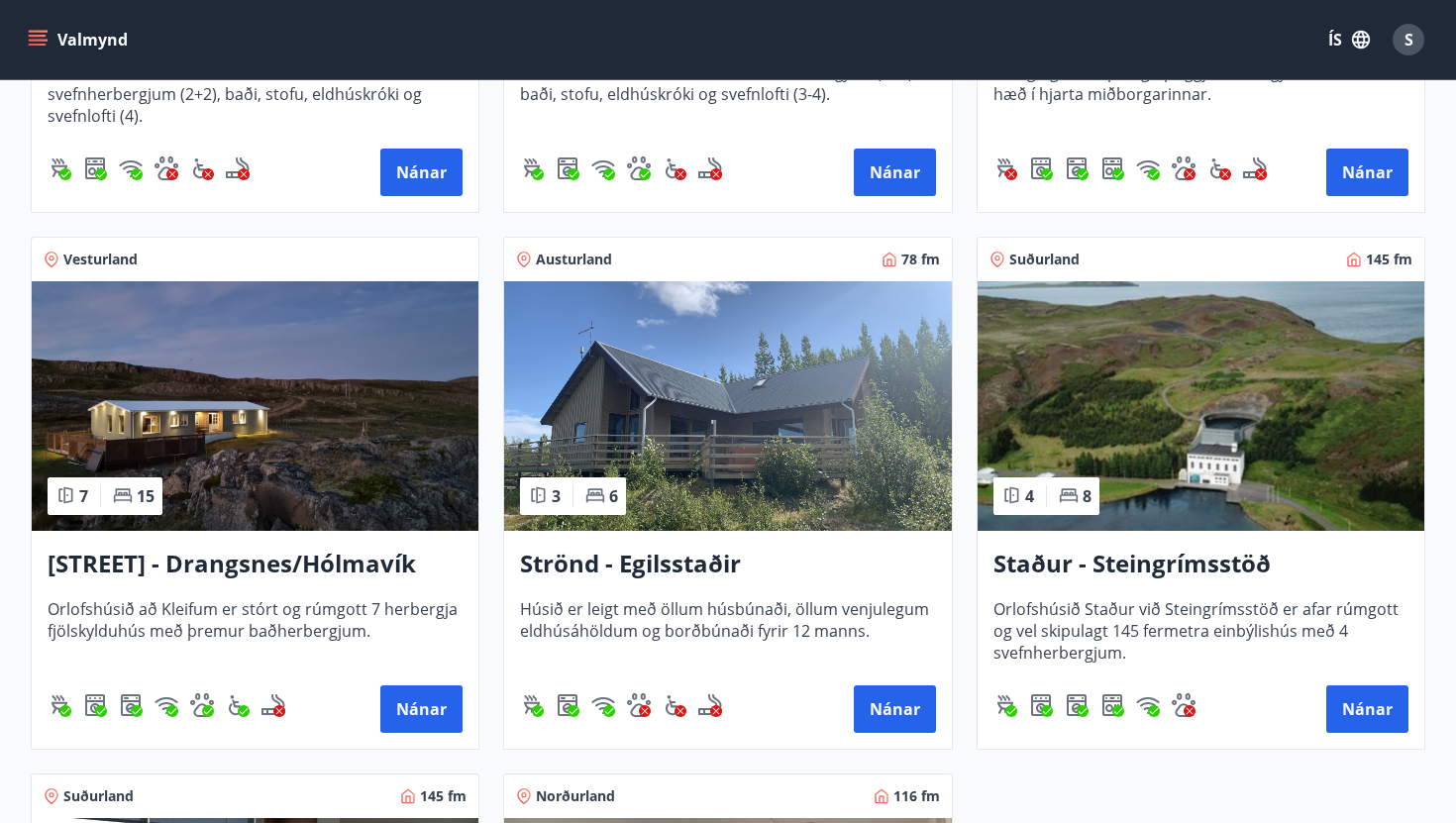 click at bounding box center [255, 406] 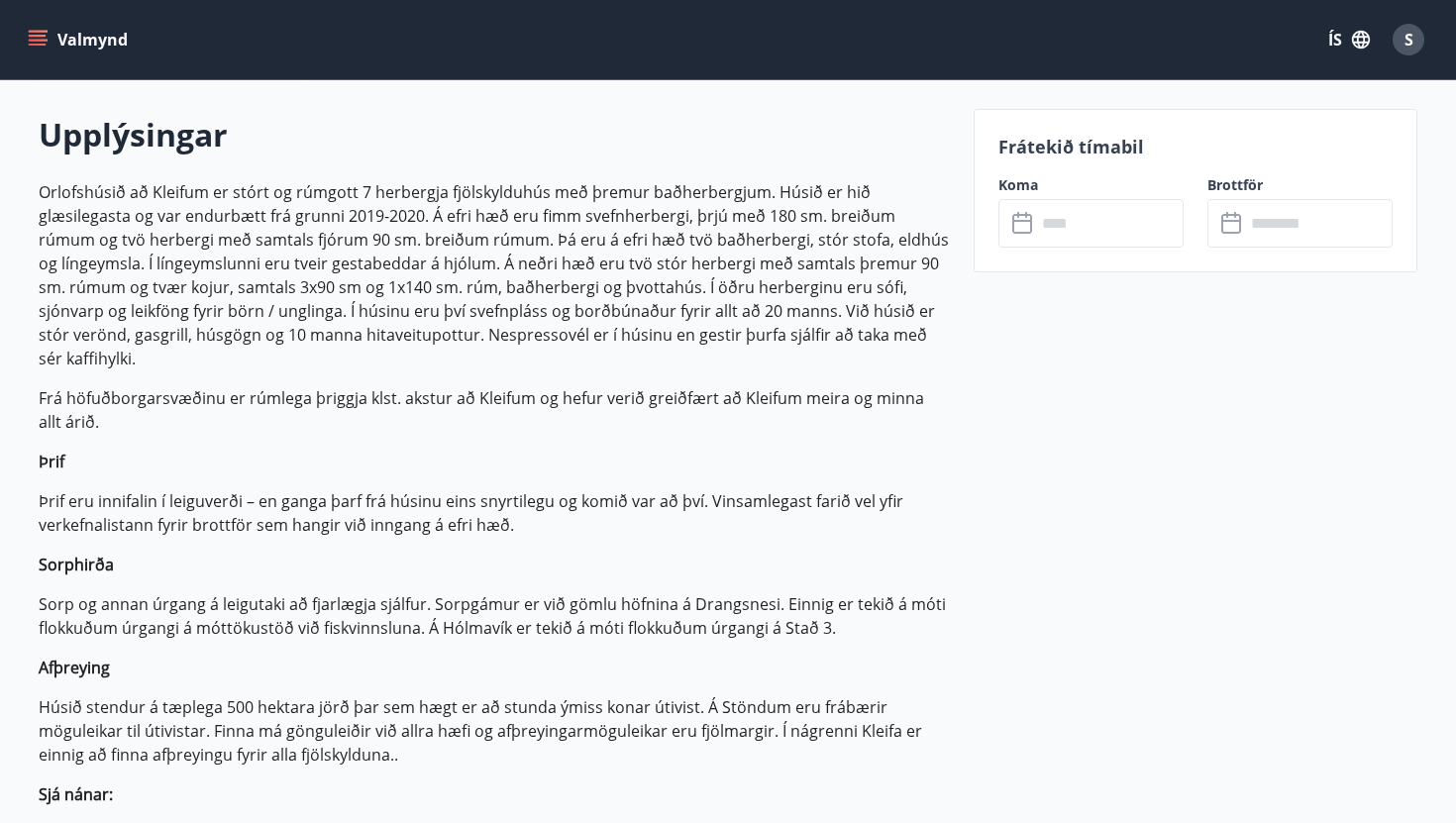 scroll, scrollTop: 0, scrollLeft: 0, axis: both 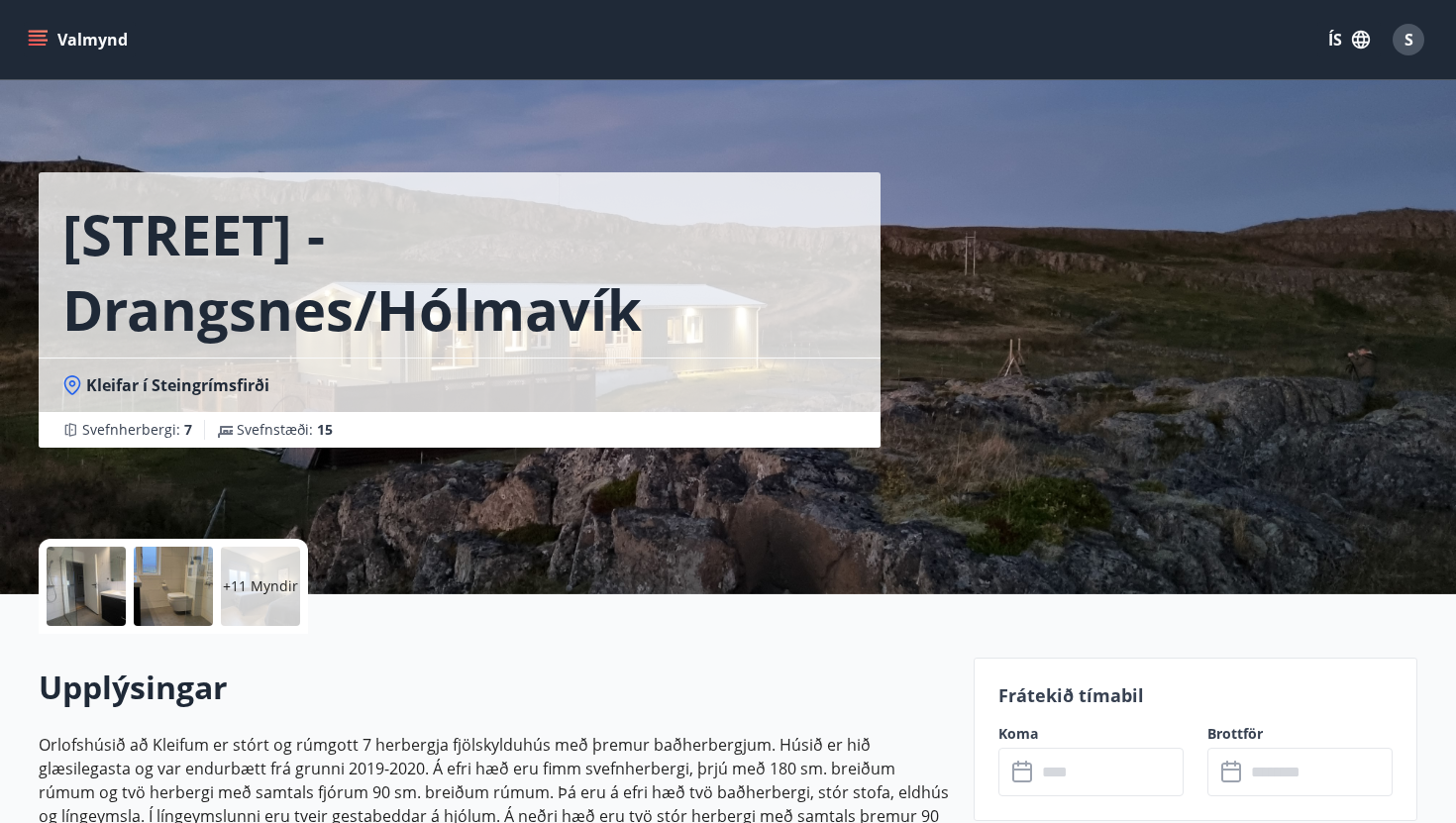 click on "+11 Myndir" at bounding box center (260, 586) 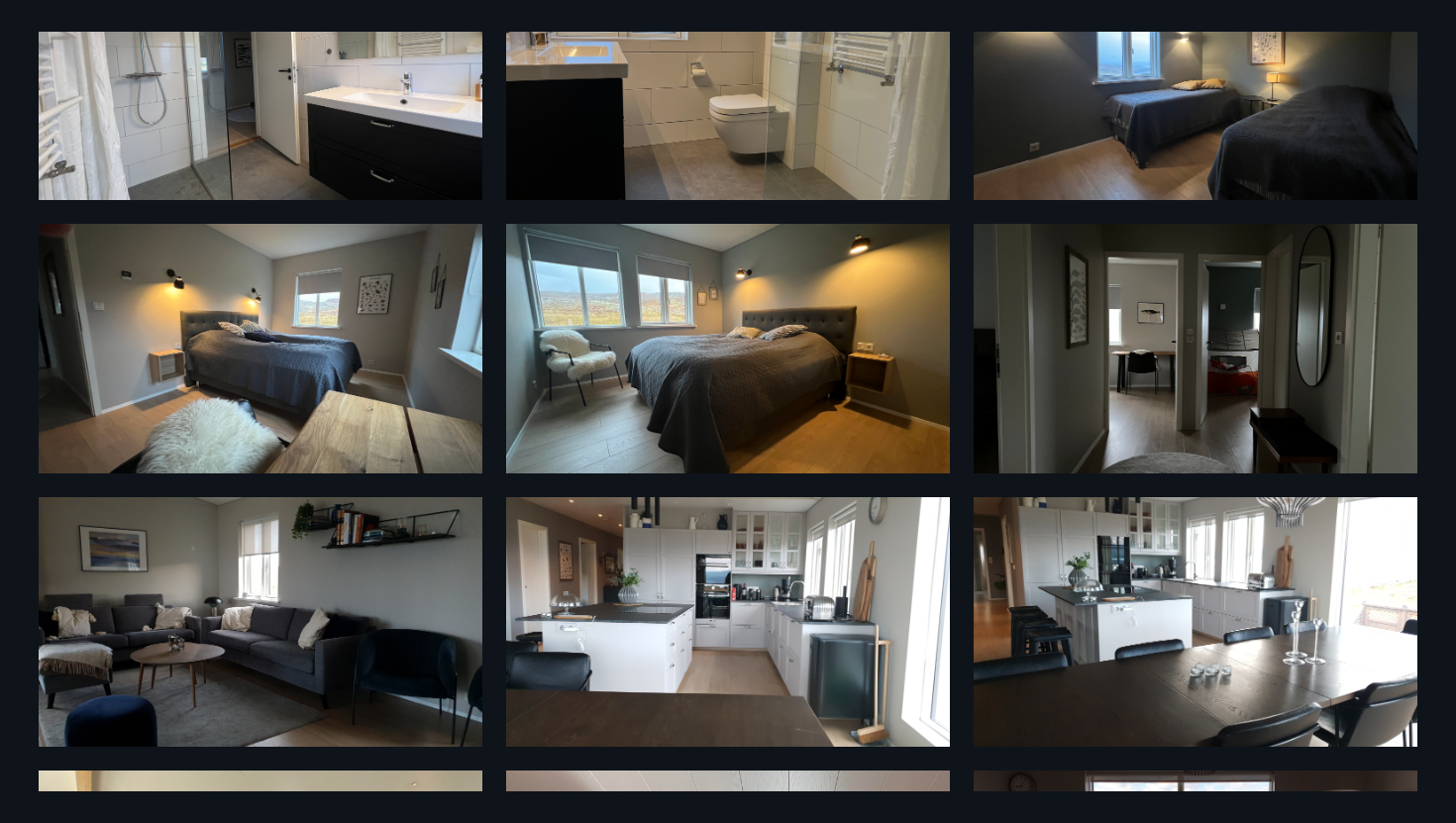 scroll, scrollTop: 0, scrollLeft: 0, axis: both 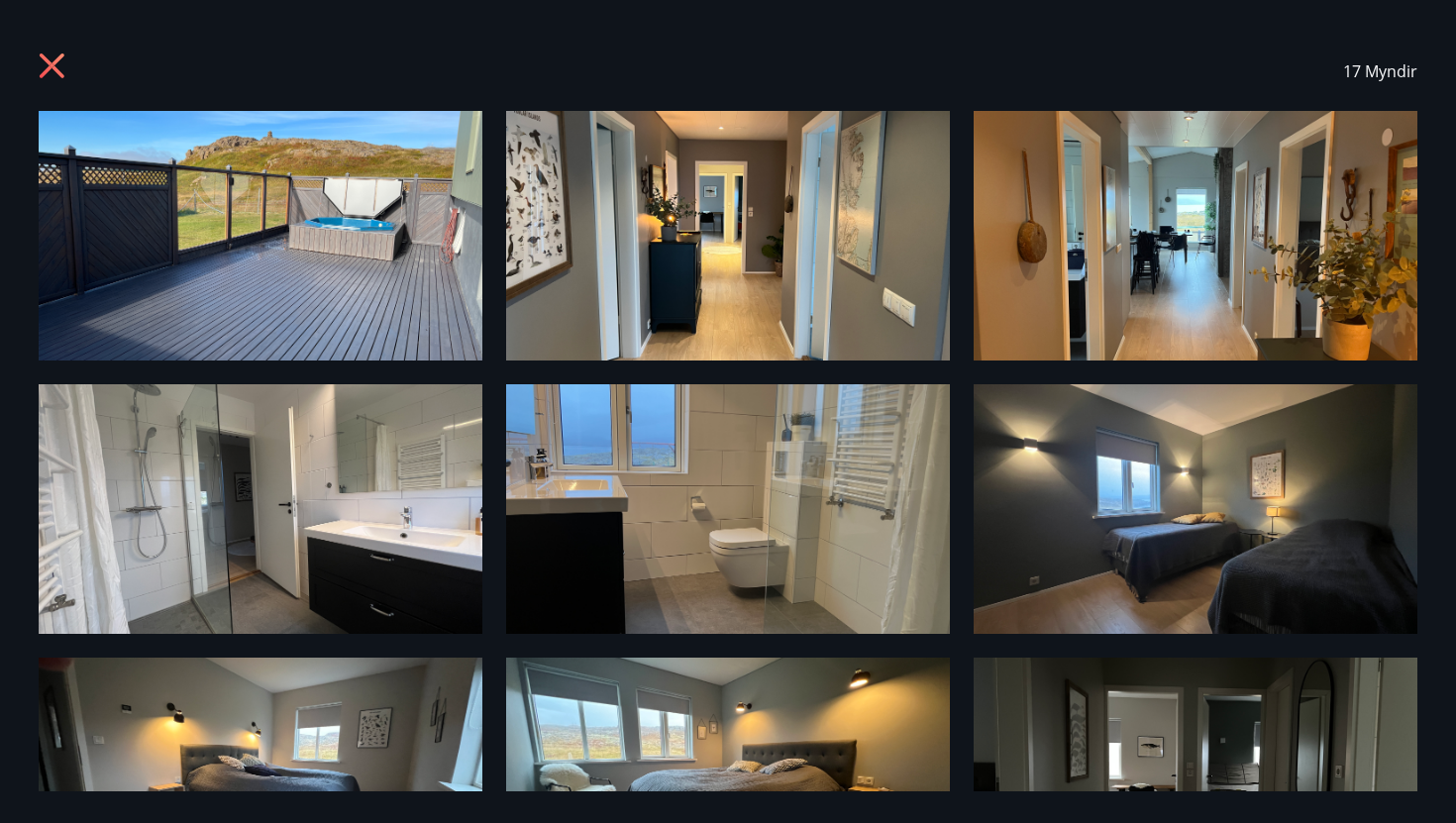click 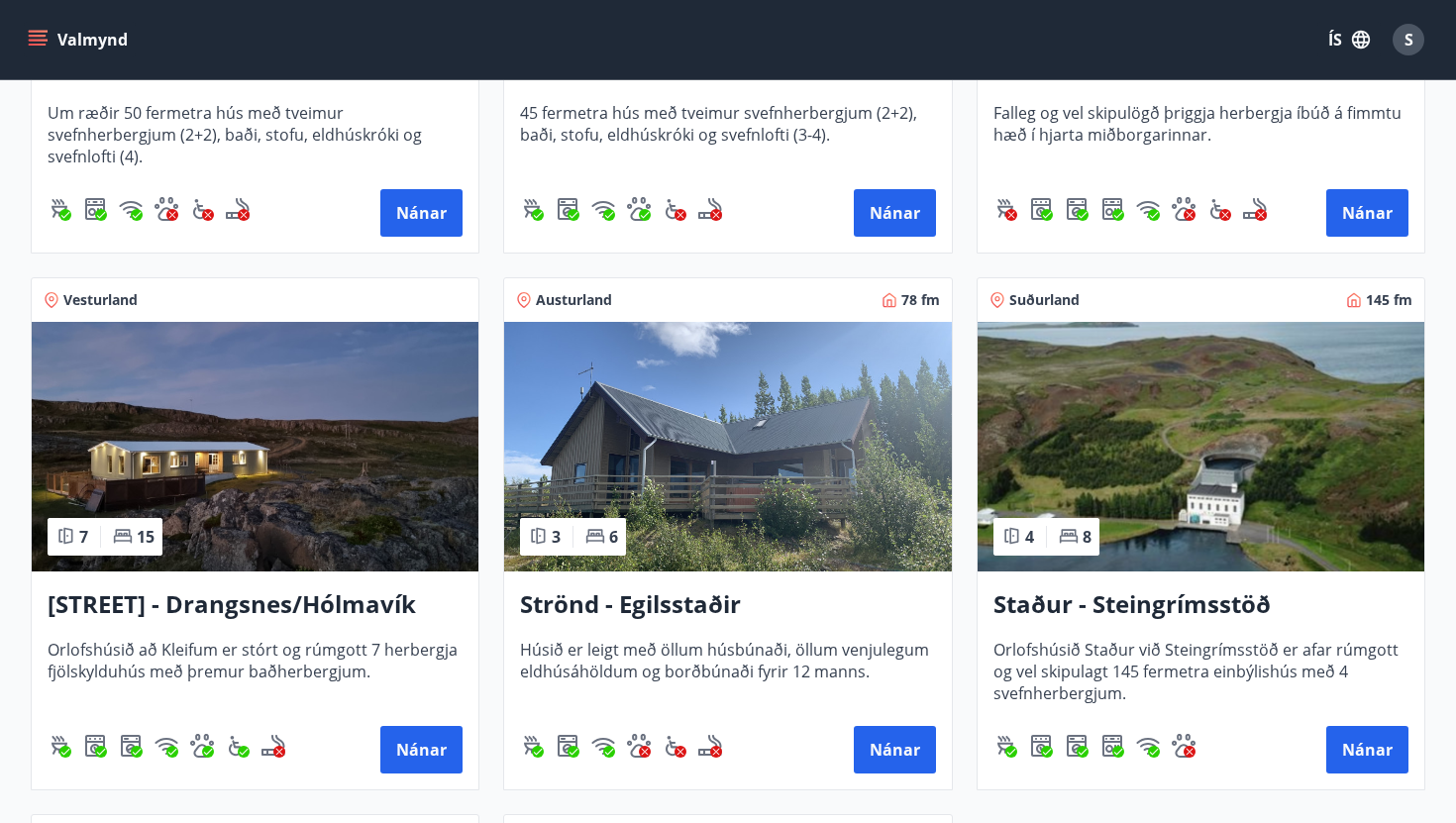 scroll, scrollTop: 794, scrollLeft: 0, axis: vertical 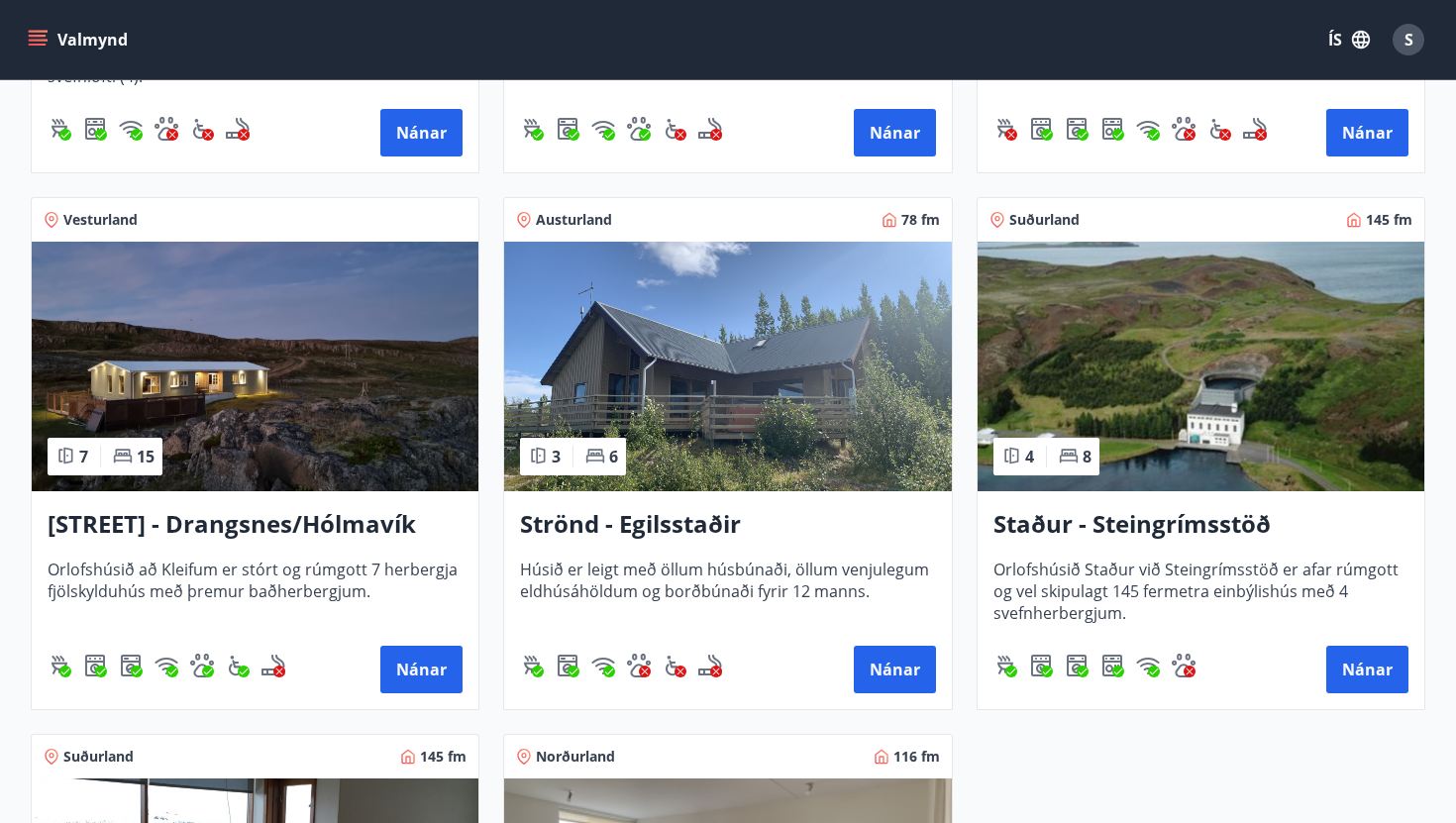 click at bounding box center [727, 366] 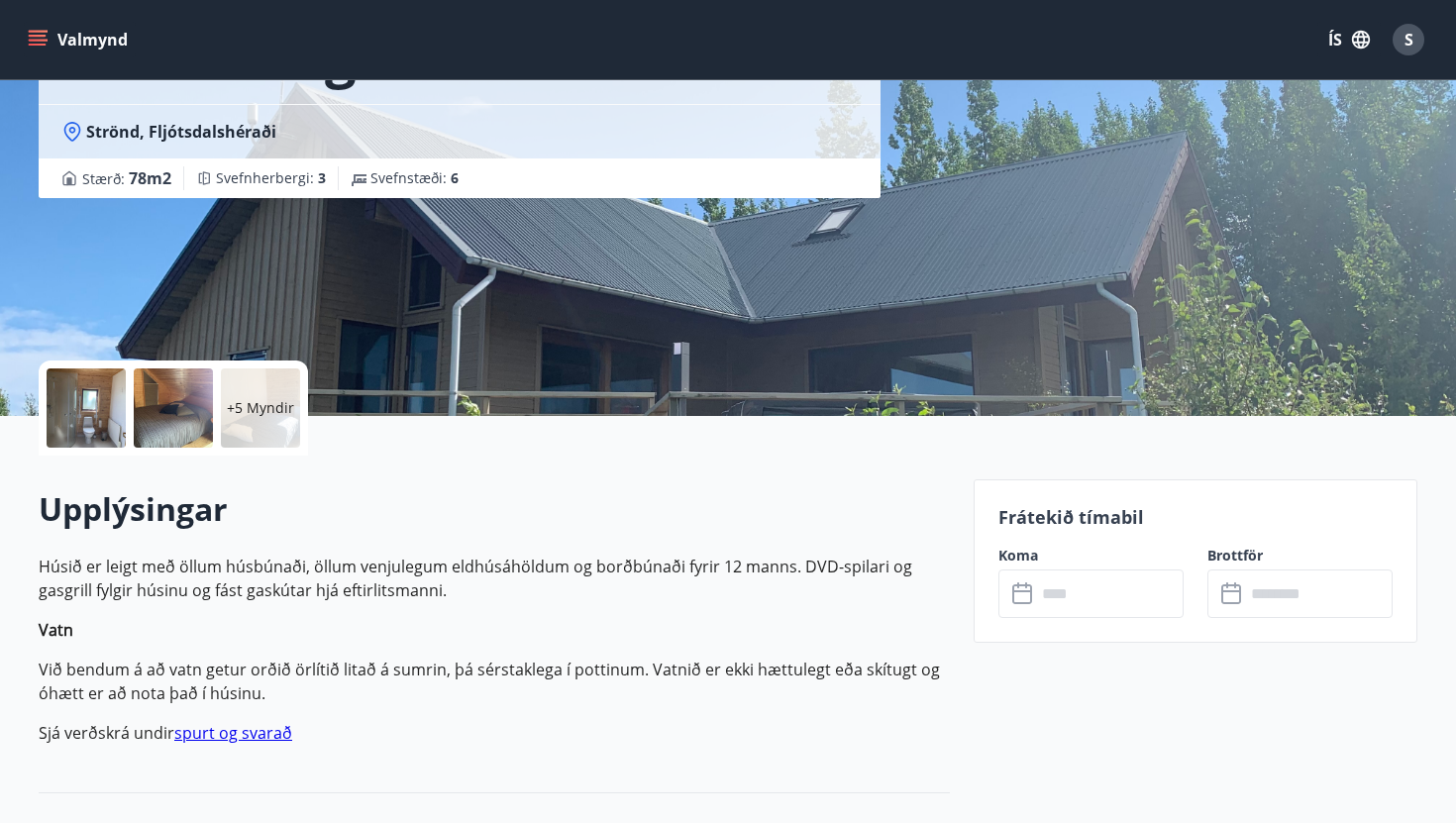 scroll, scrollTop: 159, scrollLeft: 0, axis: vertical 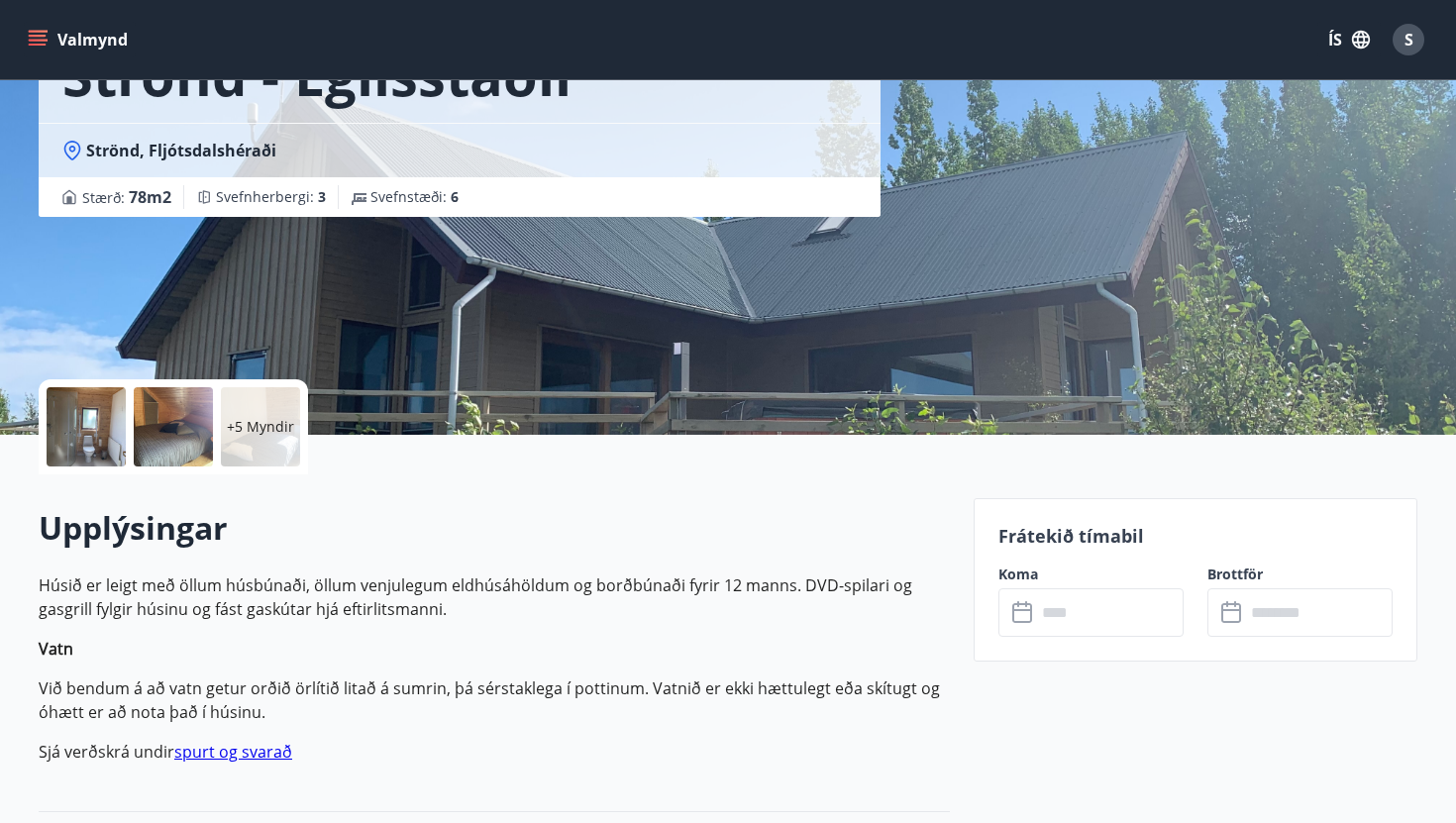 click at bounding box center [86, 427] 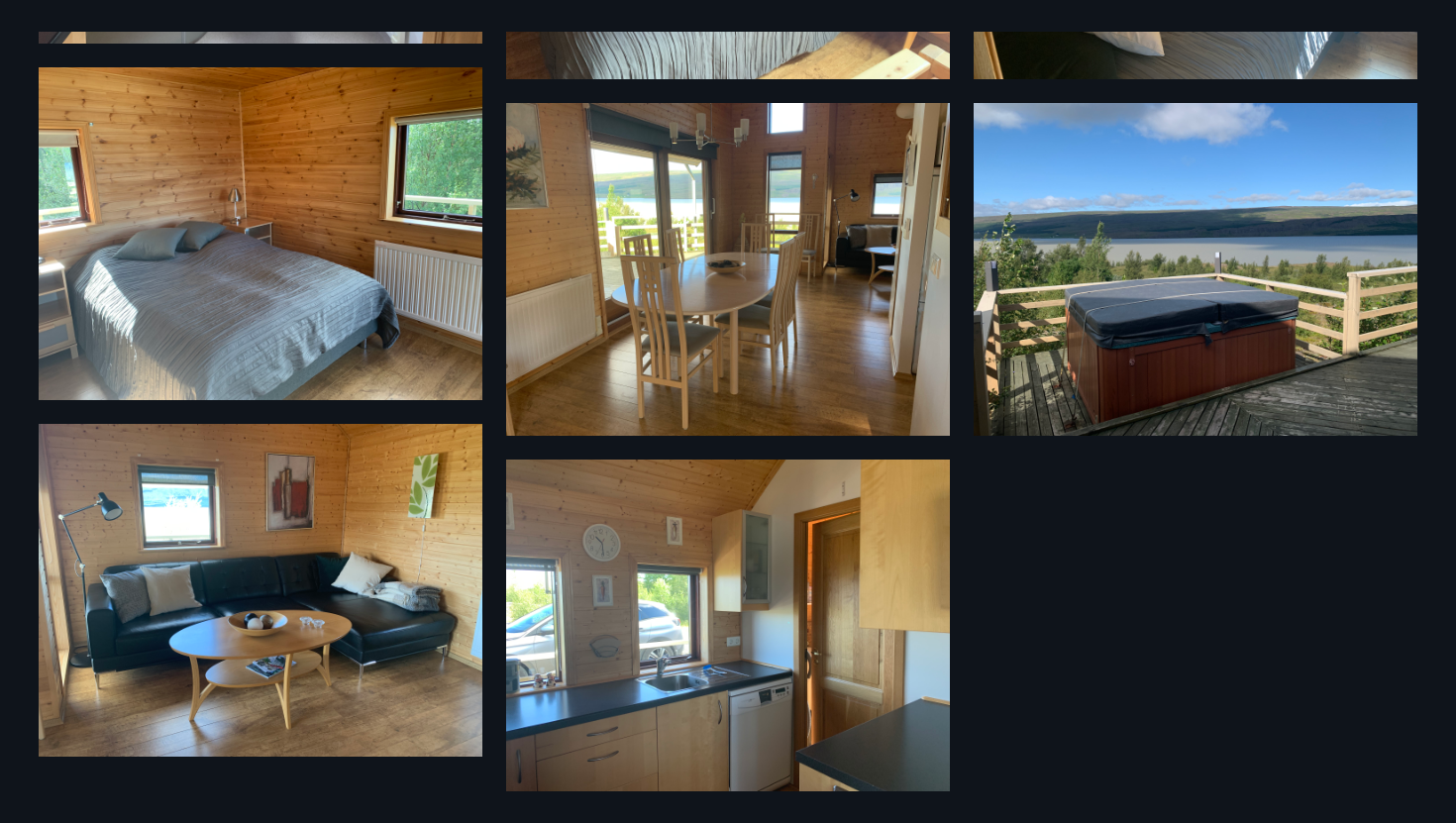 scroll, scrollTop: 728, scrollLeft: 0, axis: vertical 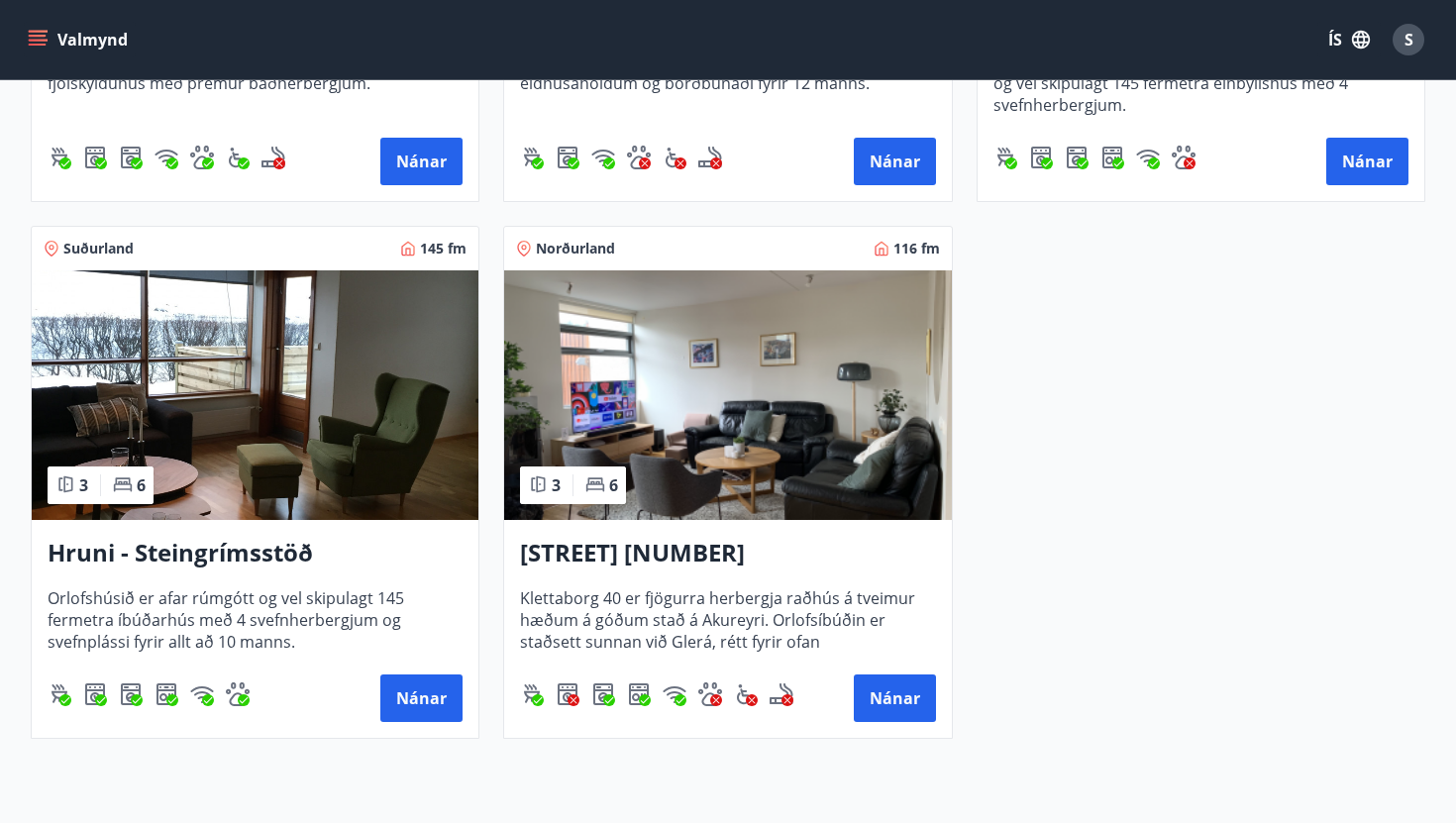 click at bounding box center [727, 395] 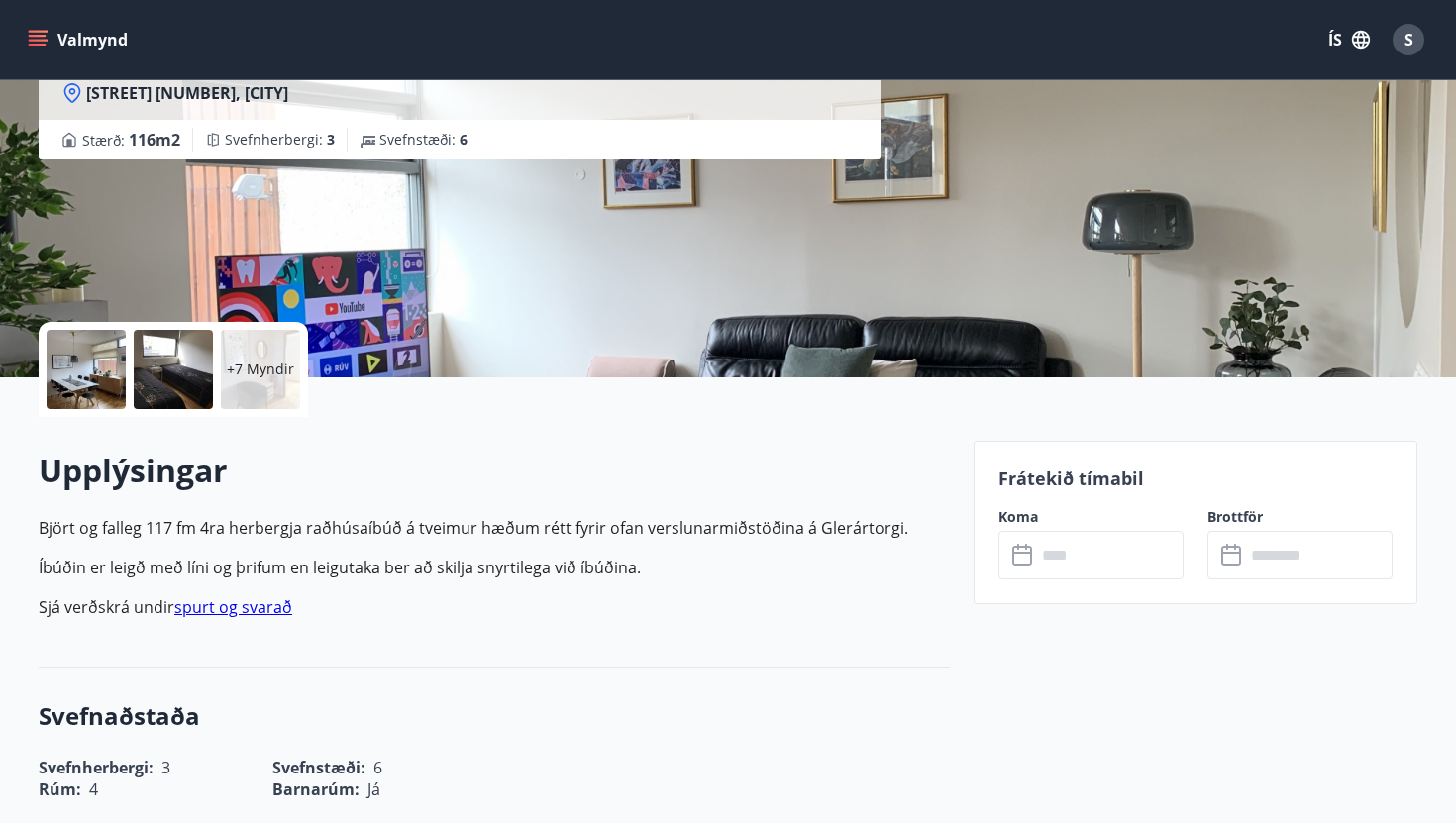 scroll, scrollTop: 0, scrollLeft: 0, axis: both 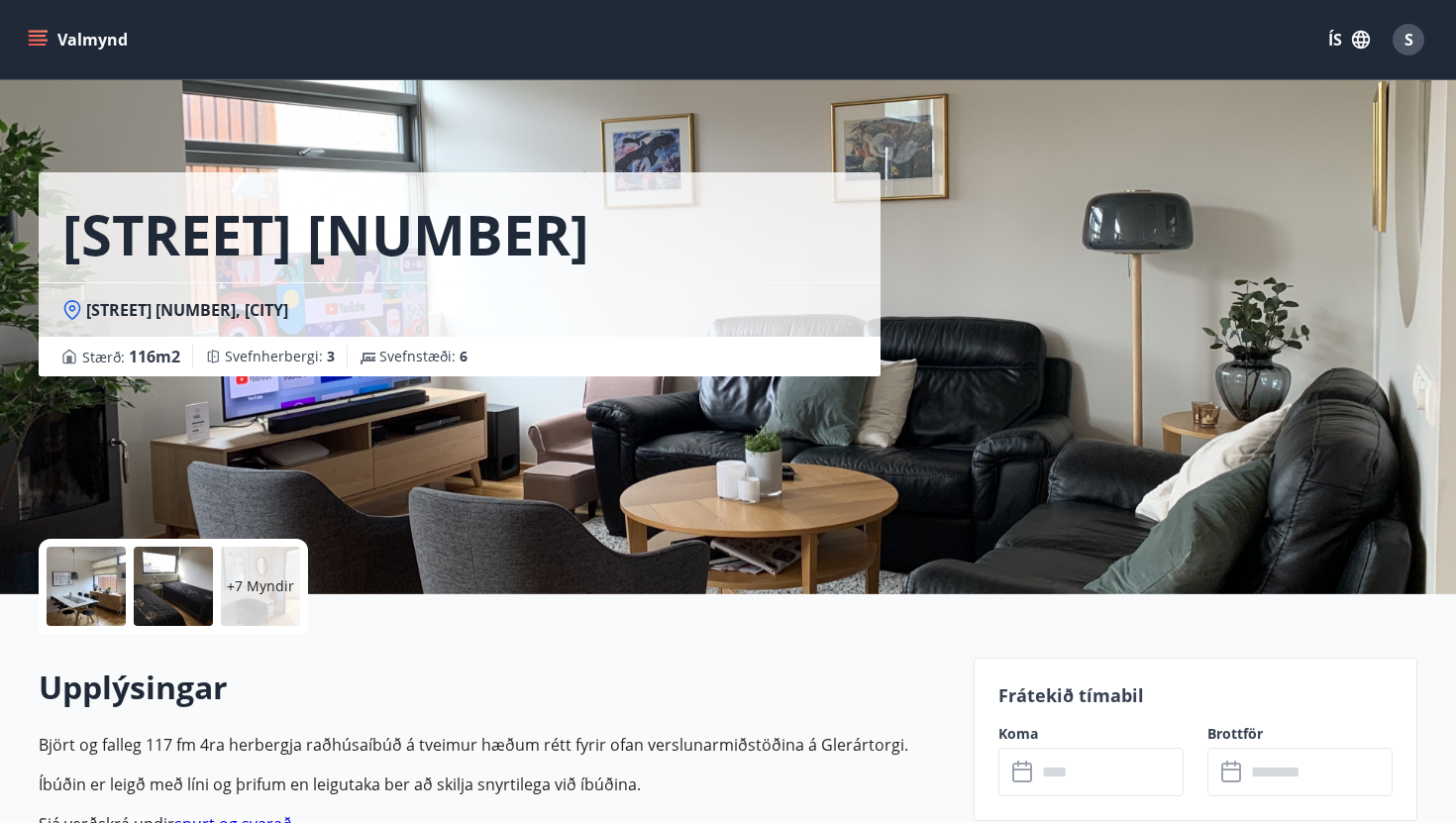 click at bounding box center (86, 586) 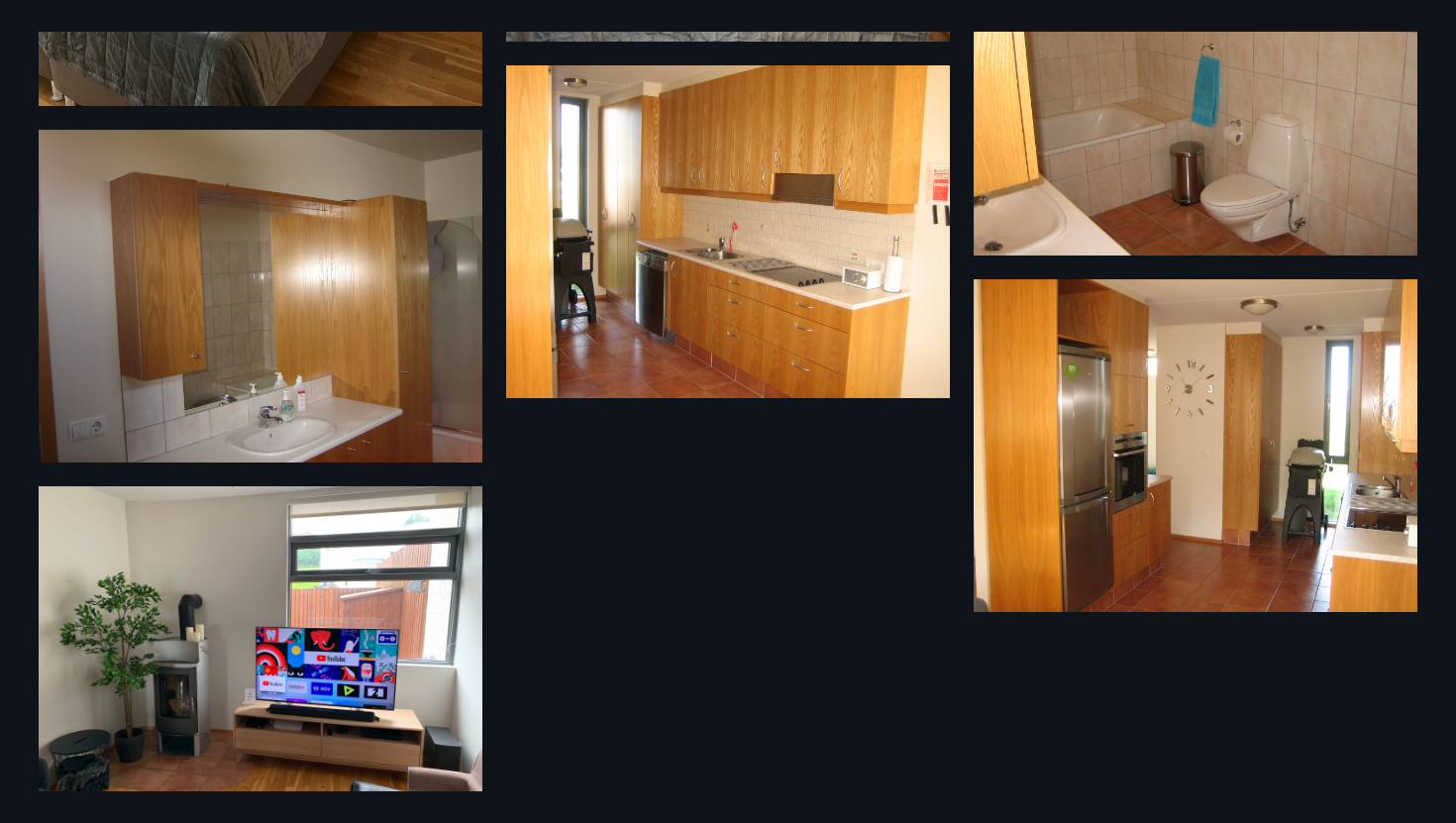 scroll, scrollTop: 1149, scrollLeft: 0, axis: vertical 